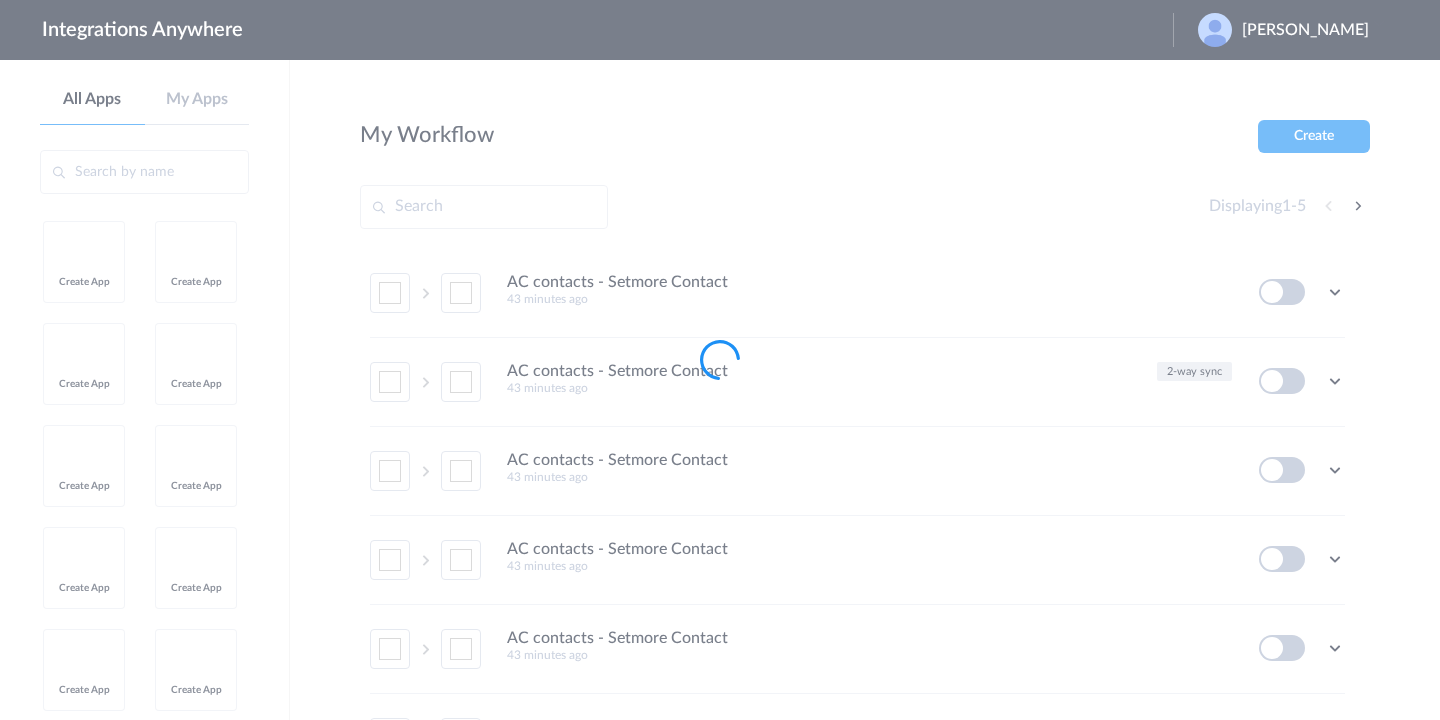 scroll, scrollTop: 0, scrollLeft: 0, axis: both 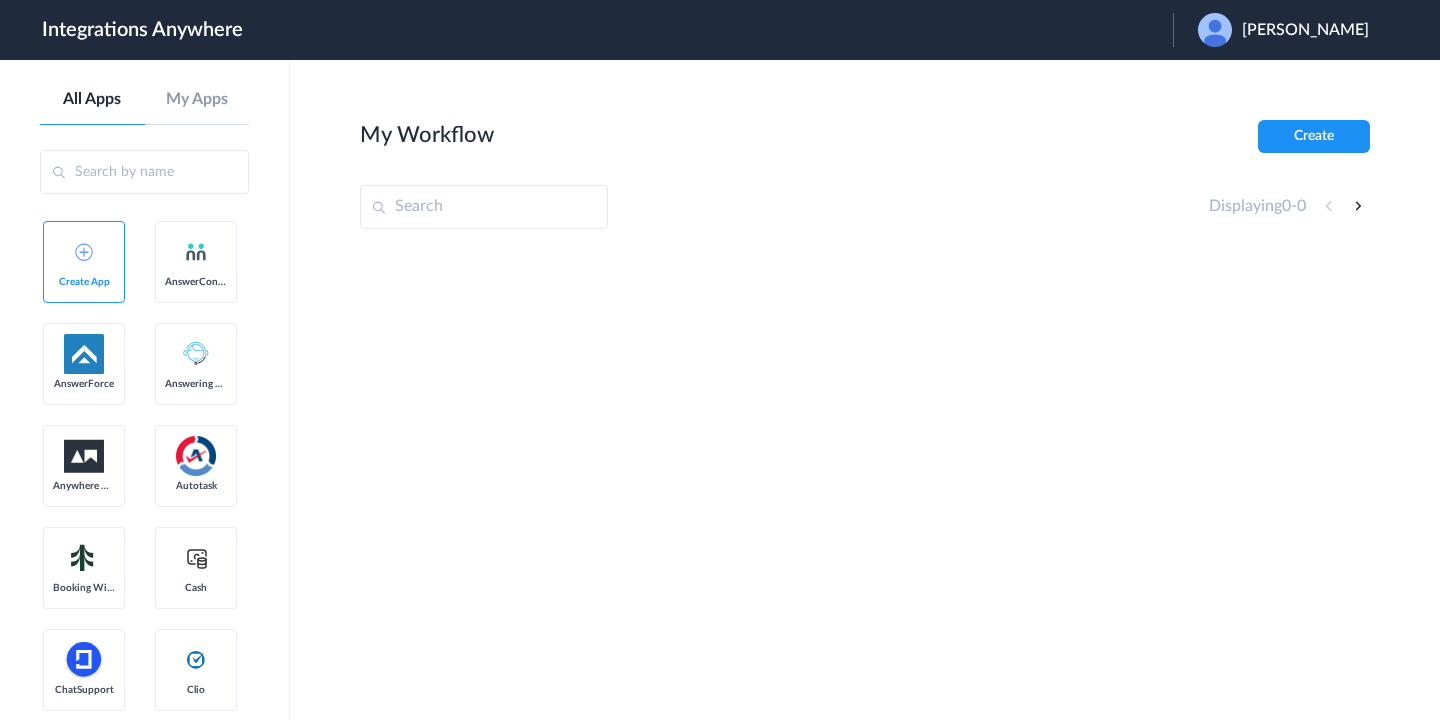 click on "[PERSON_NAME]" at bounding box center [1305, 30] 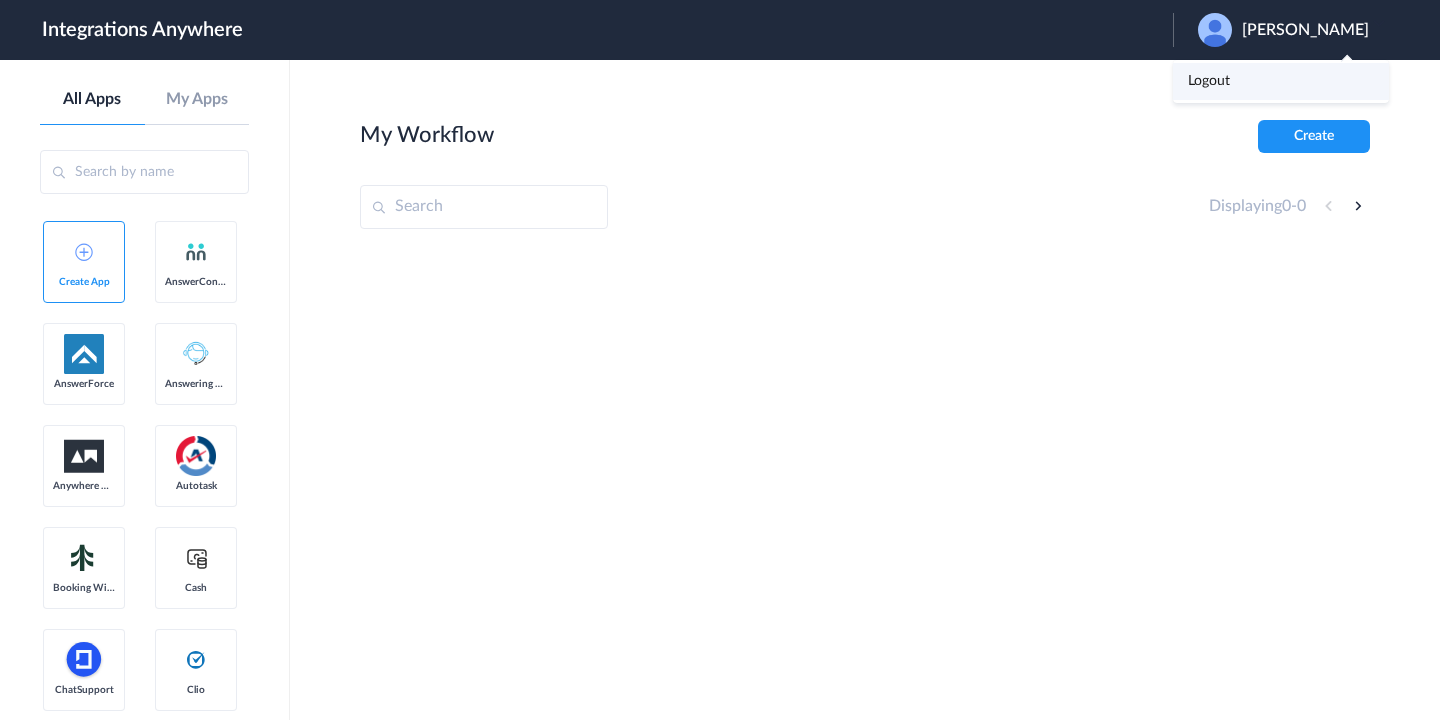 click on "Logout" at bounding box center [1209, 81] 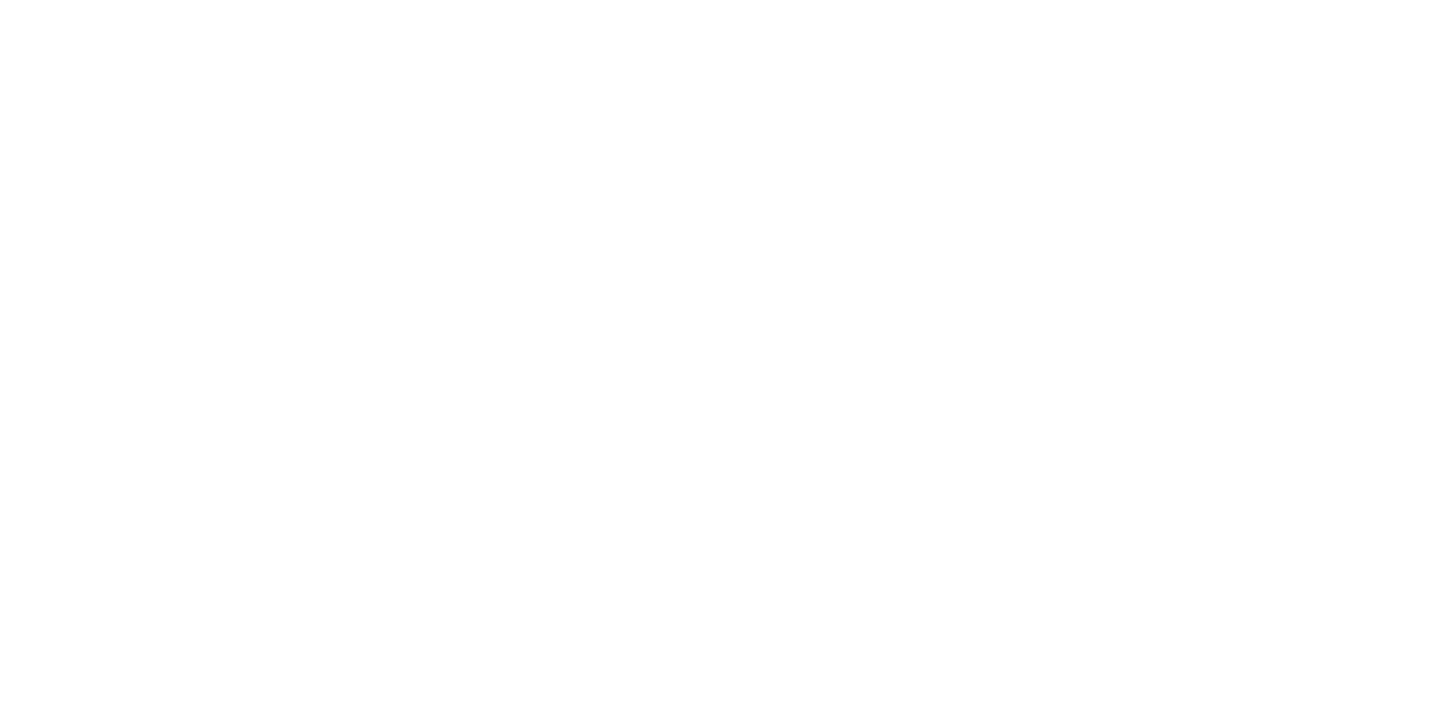 scroll, scrollTop: 0, scrollLeft: 0, axis: both 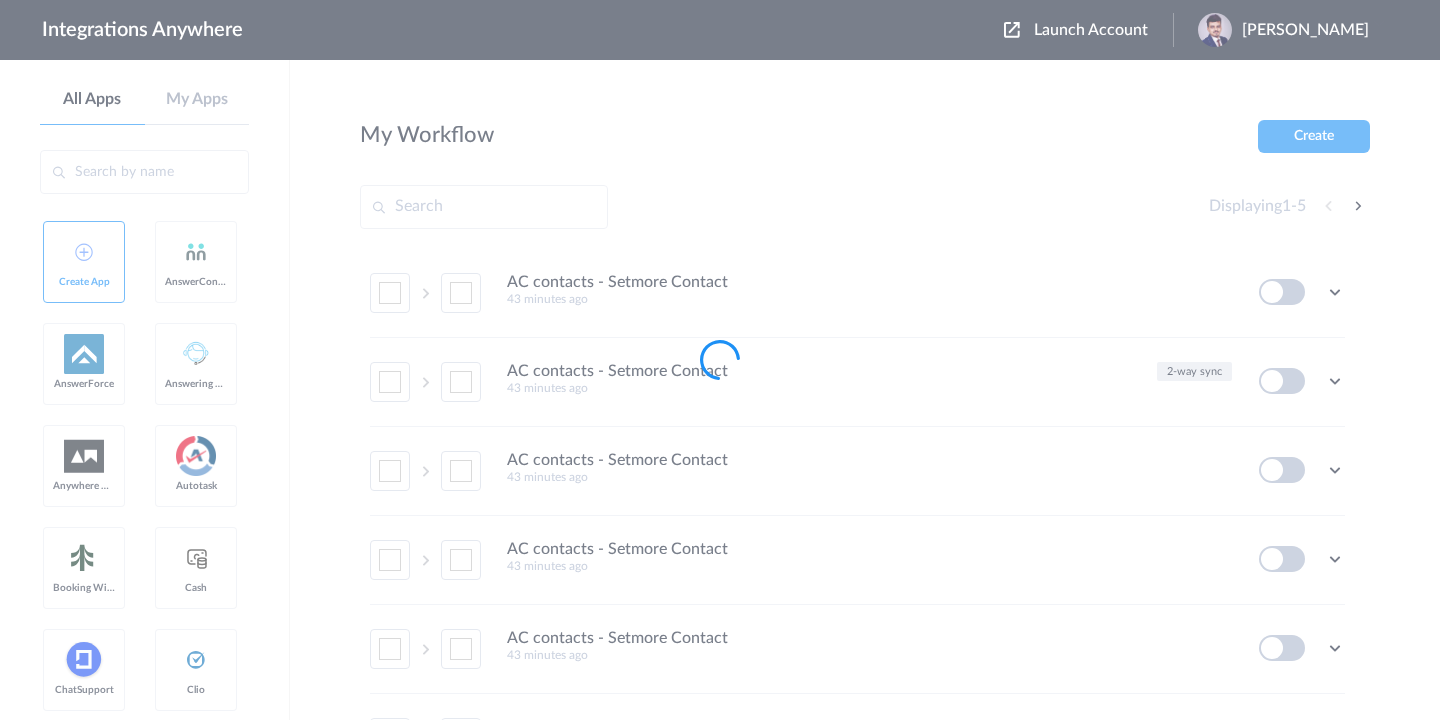 click at bounding box center (720, 360) 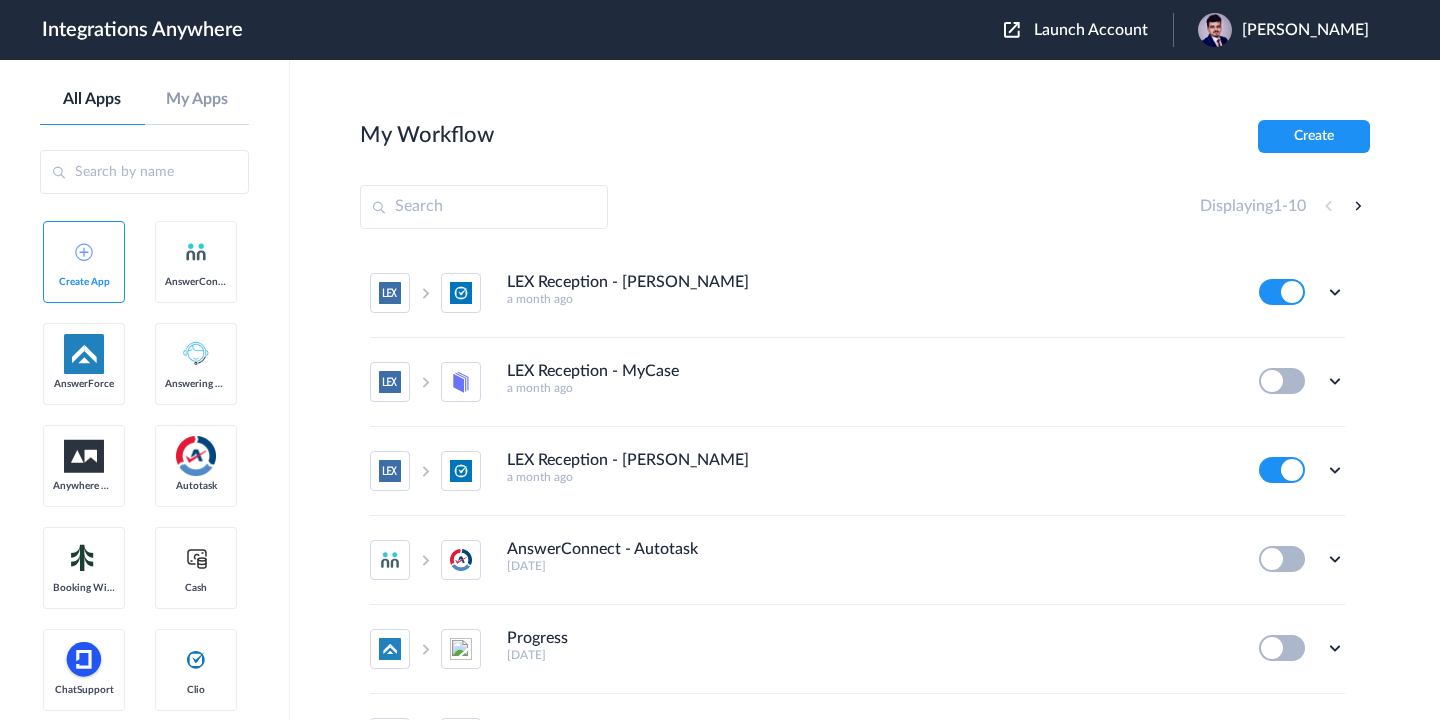 click on "Launch Account" at bounding box center (1091, 30) 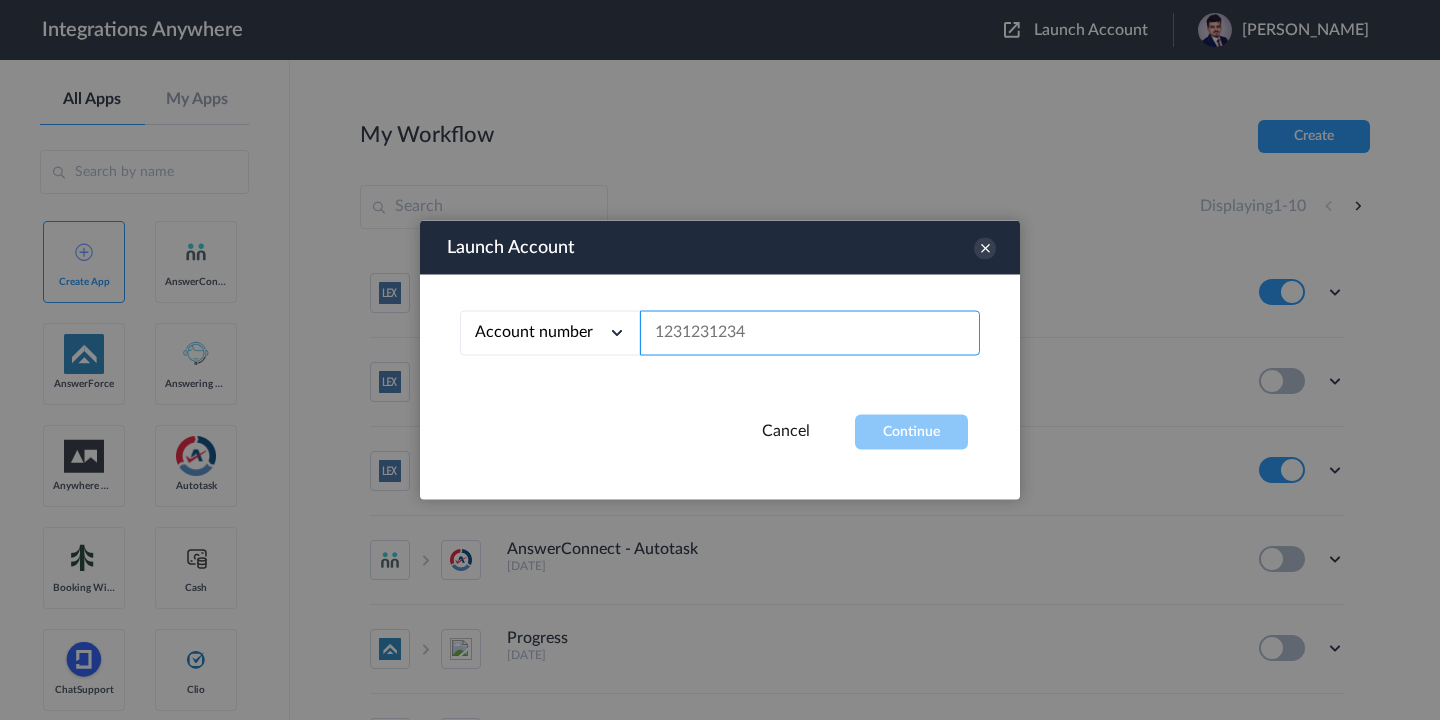 click at bounding box center (810, 333) 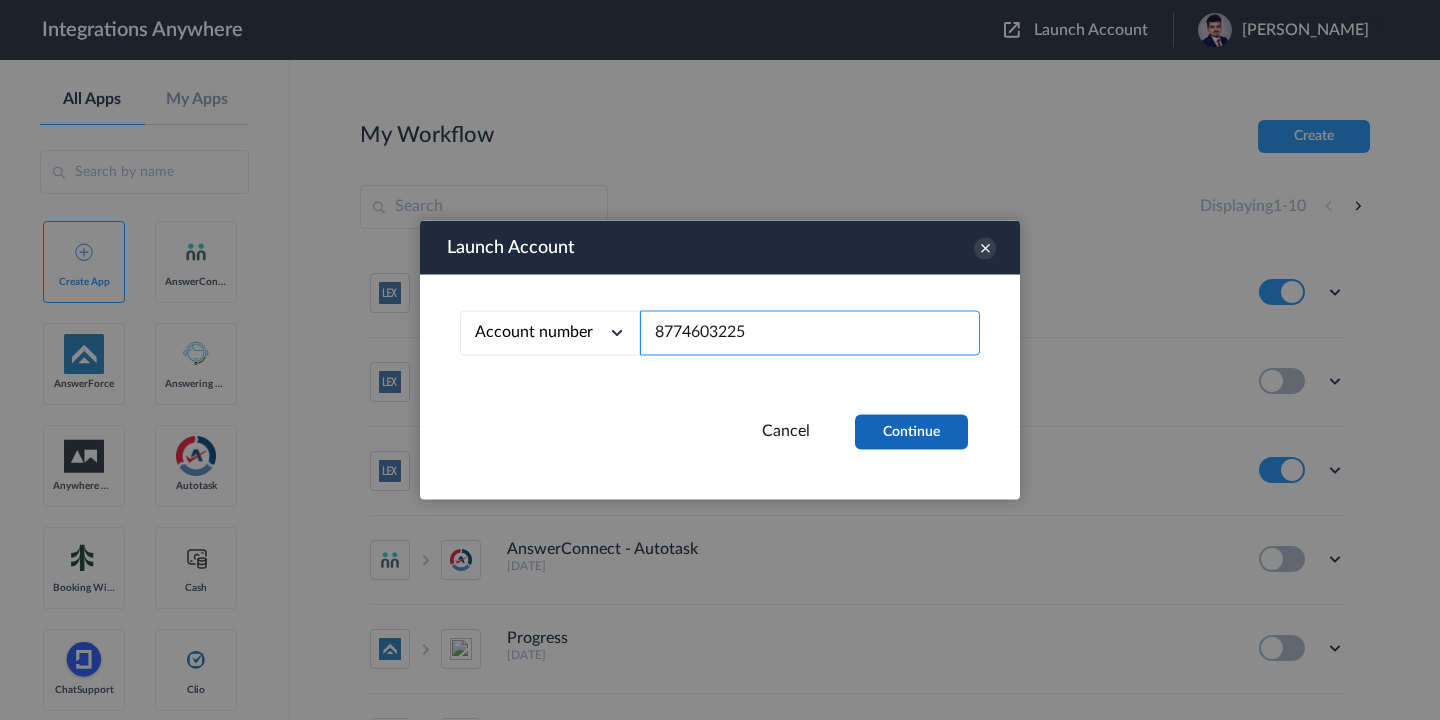 type on "8774603225" 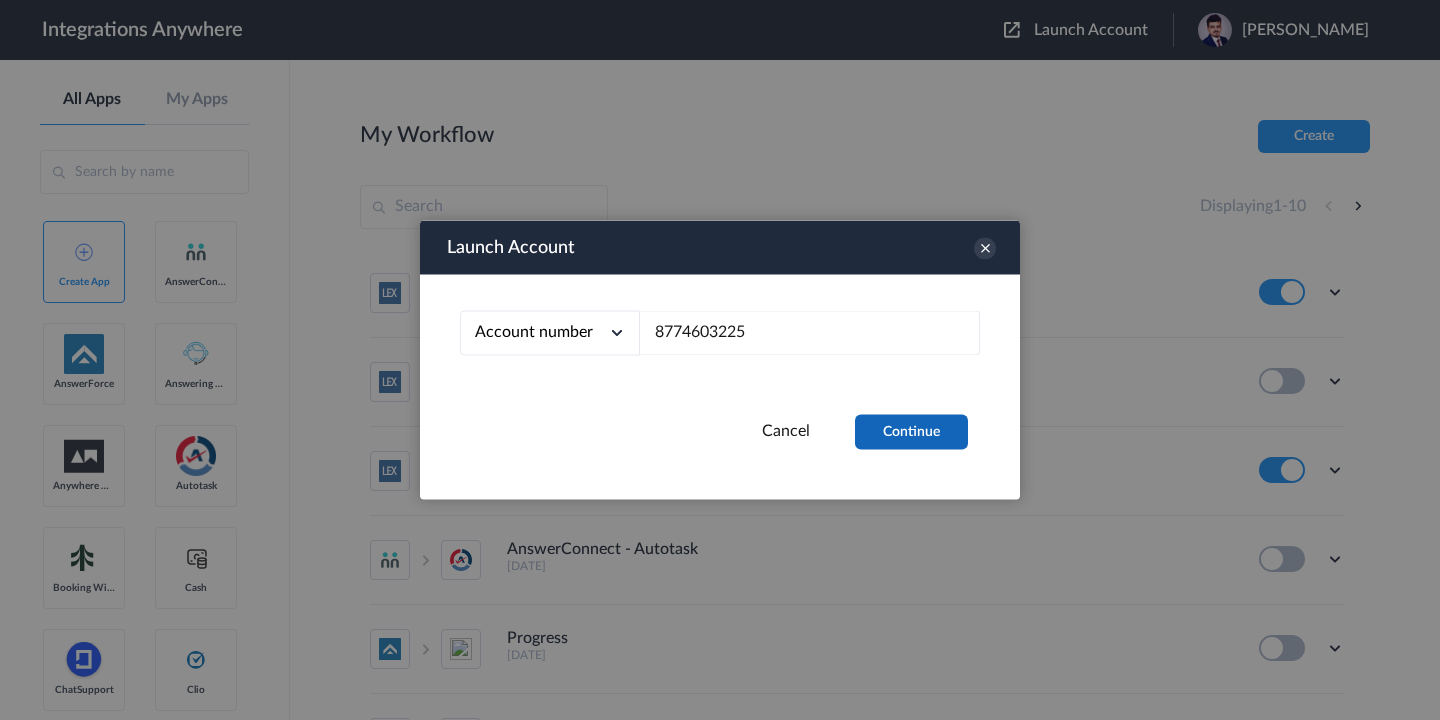 click on "Continue" at bounding box center (911, 432) 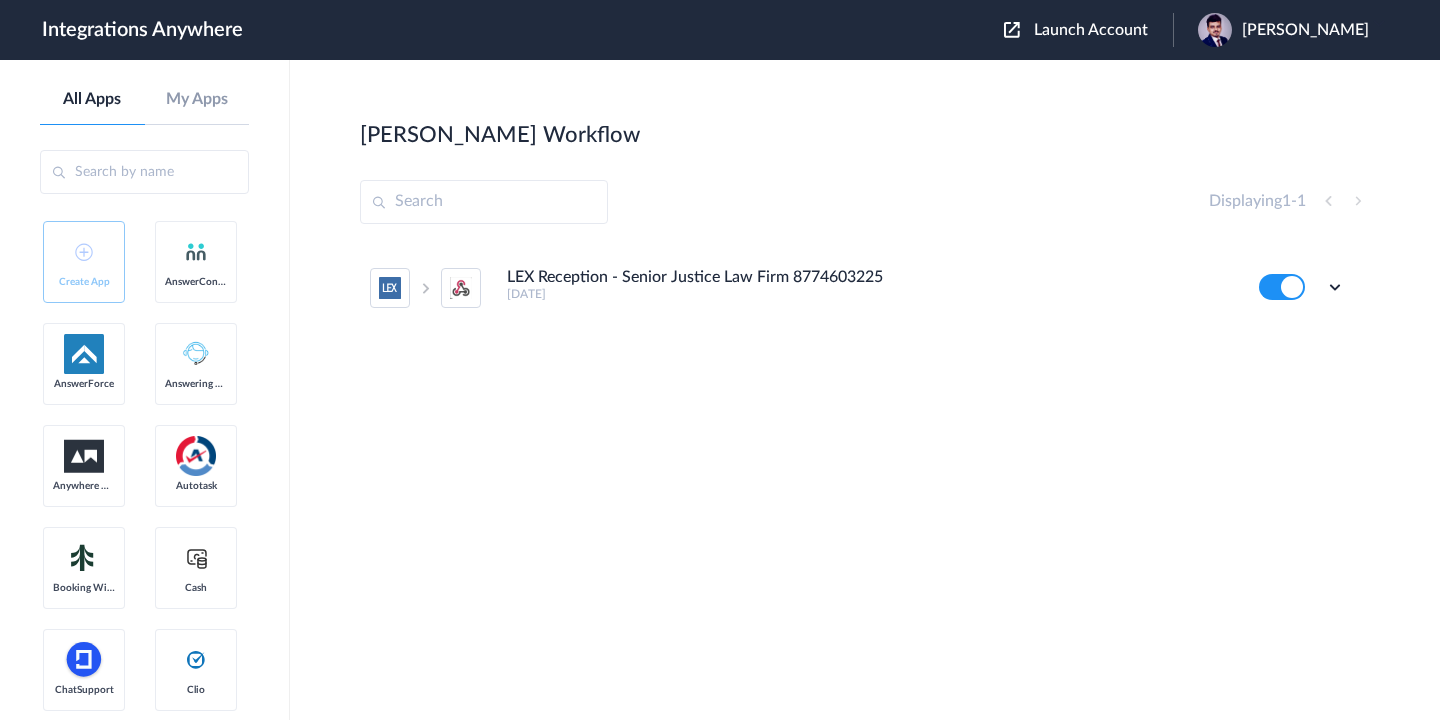 click on "Edit    Task history    Delete" at bounding box center (1302, 287) 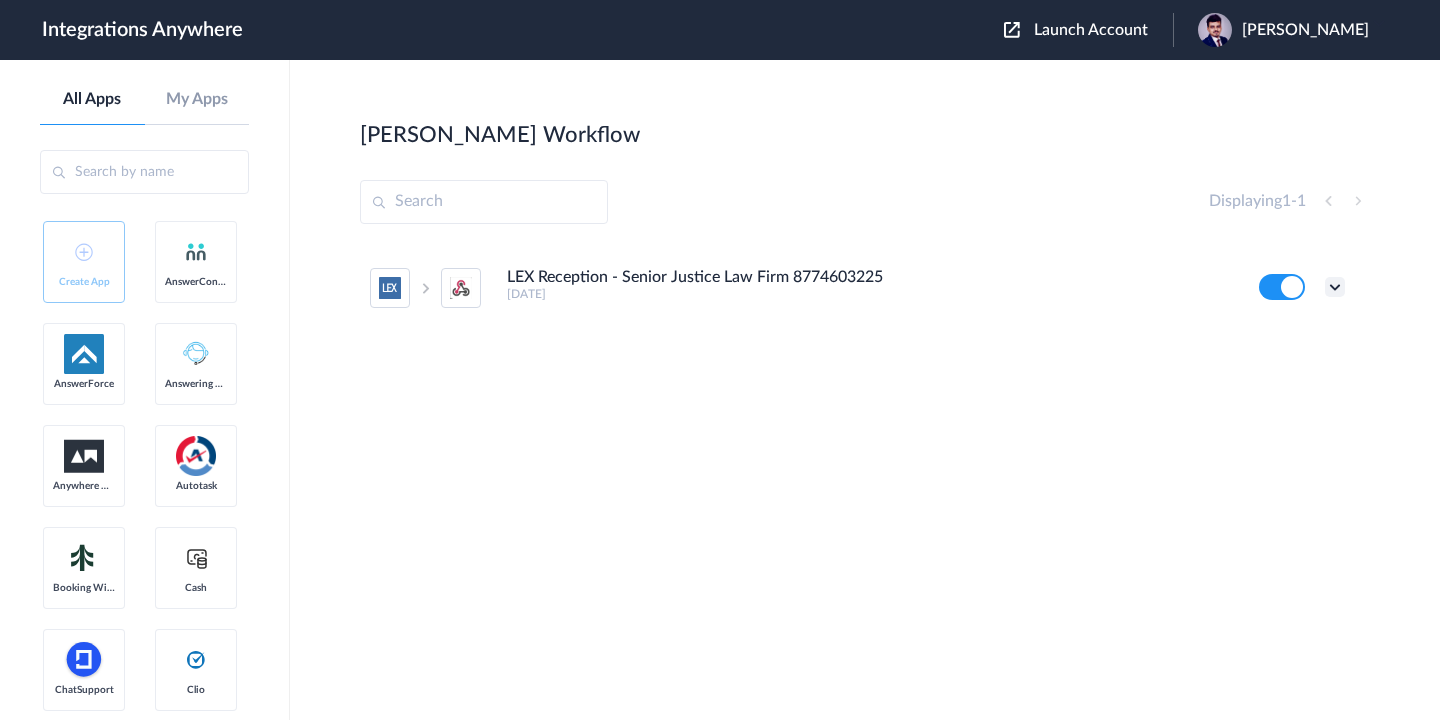 click at bounding box center (1335, 287) 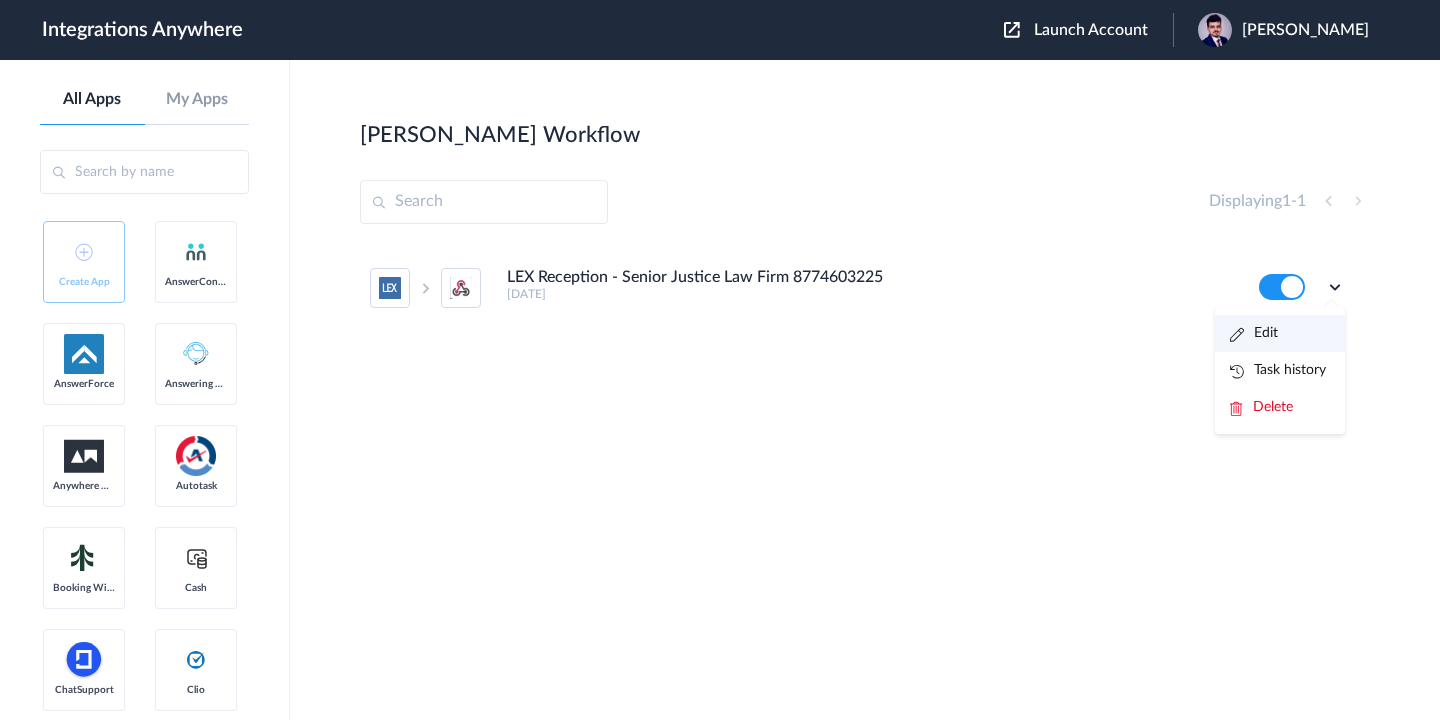click on "Edit" at bounding box center (1254, 333) 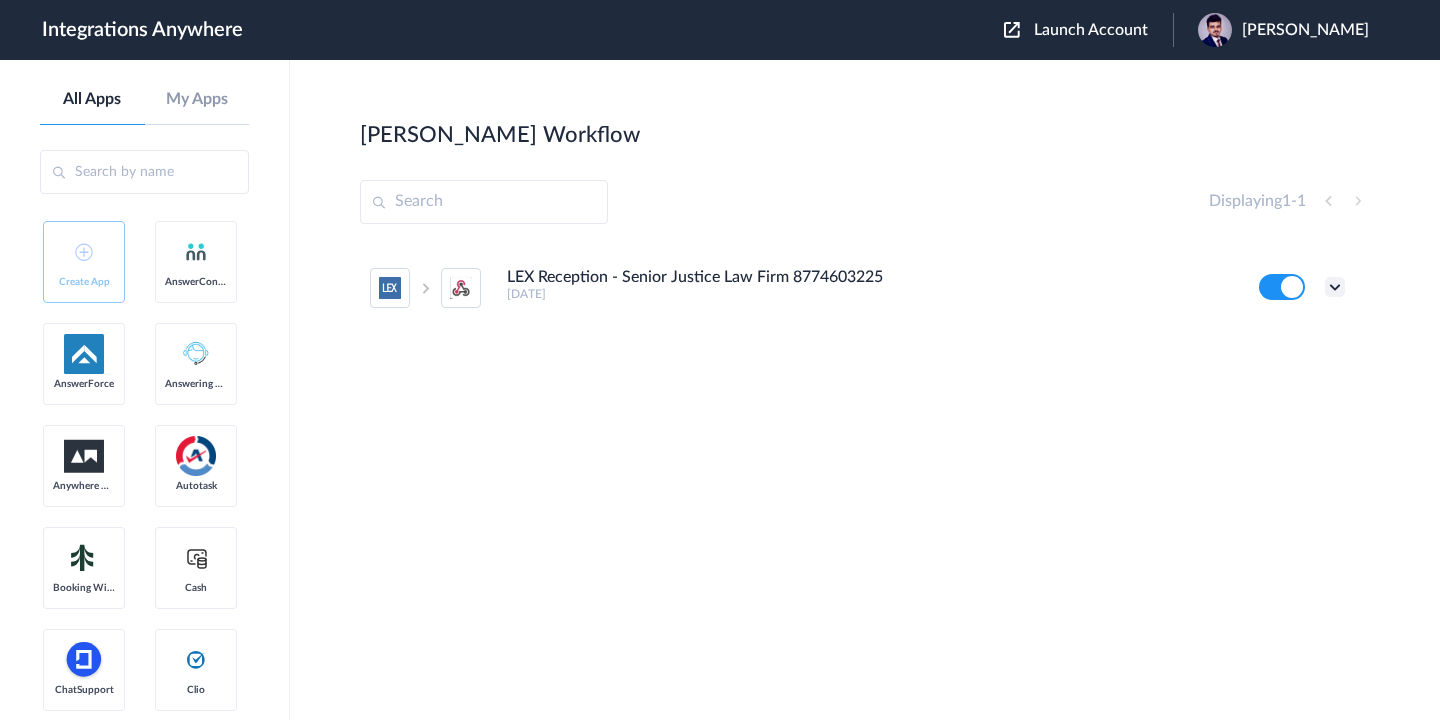 click at bounding box center (1335, 287) 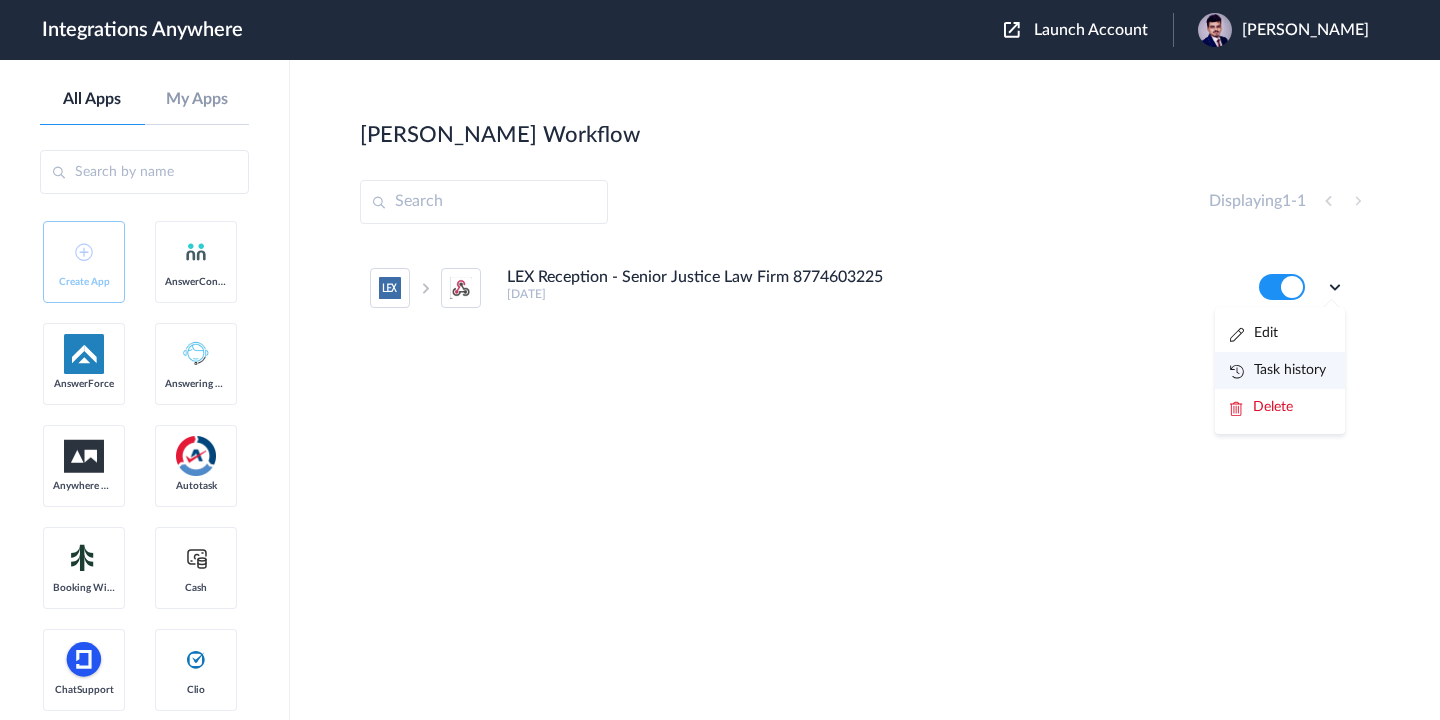 click on "Task history" at bounding box center (1278, 370) 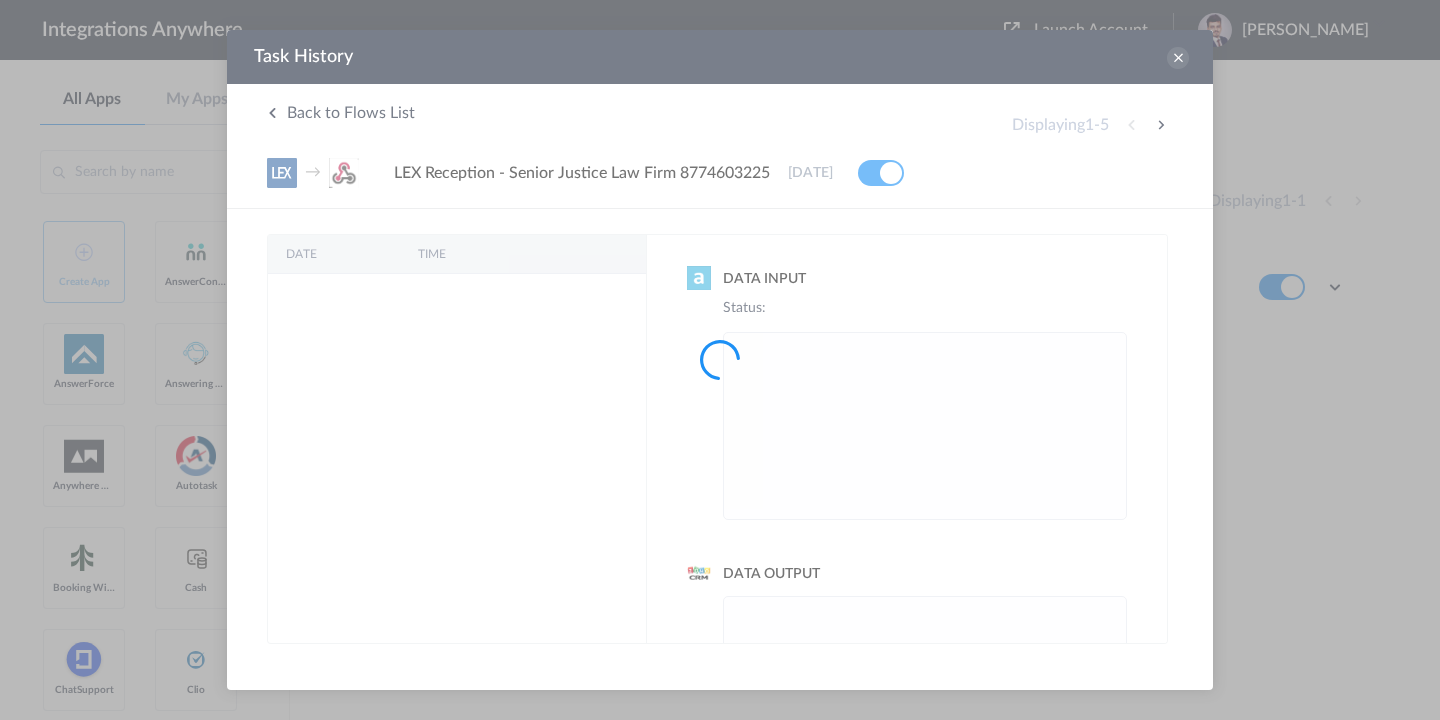 scroll, scrollTop: 0, scrollLeft: 0, axis: both 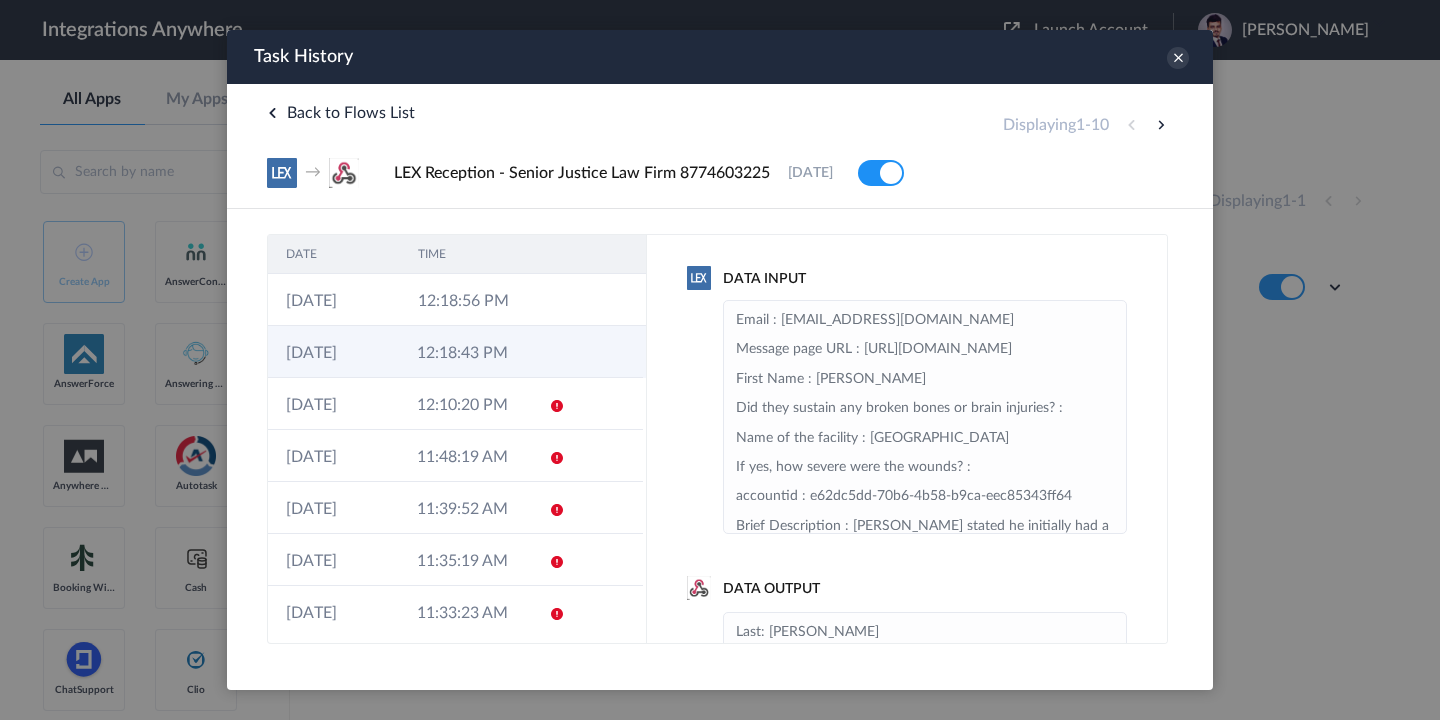 click on "12:18:43 PM" at bounding box center (464, 352) 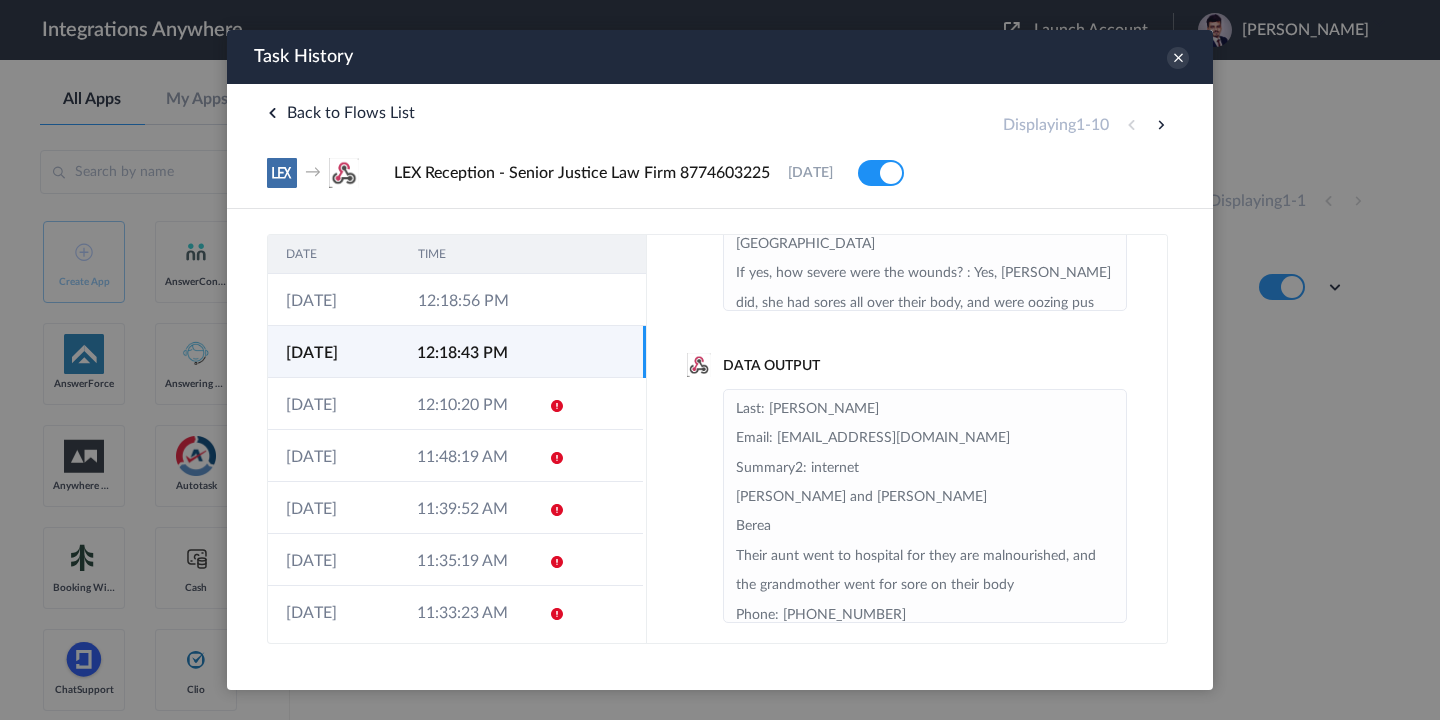 scroll, scrollTop: 237, scrollLeft: 0, axis: vertical 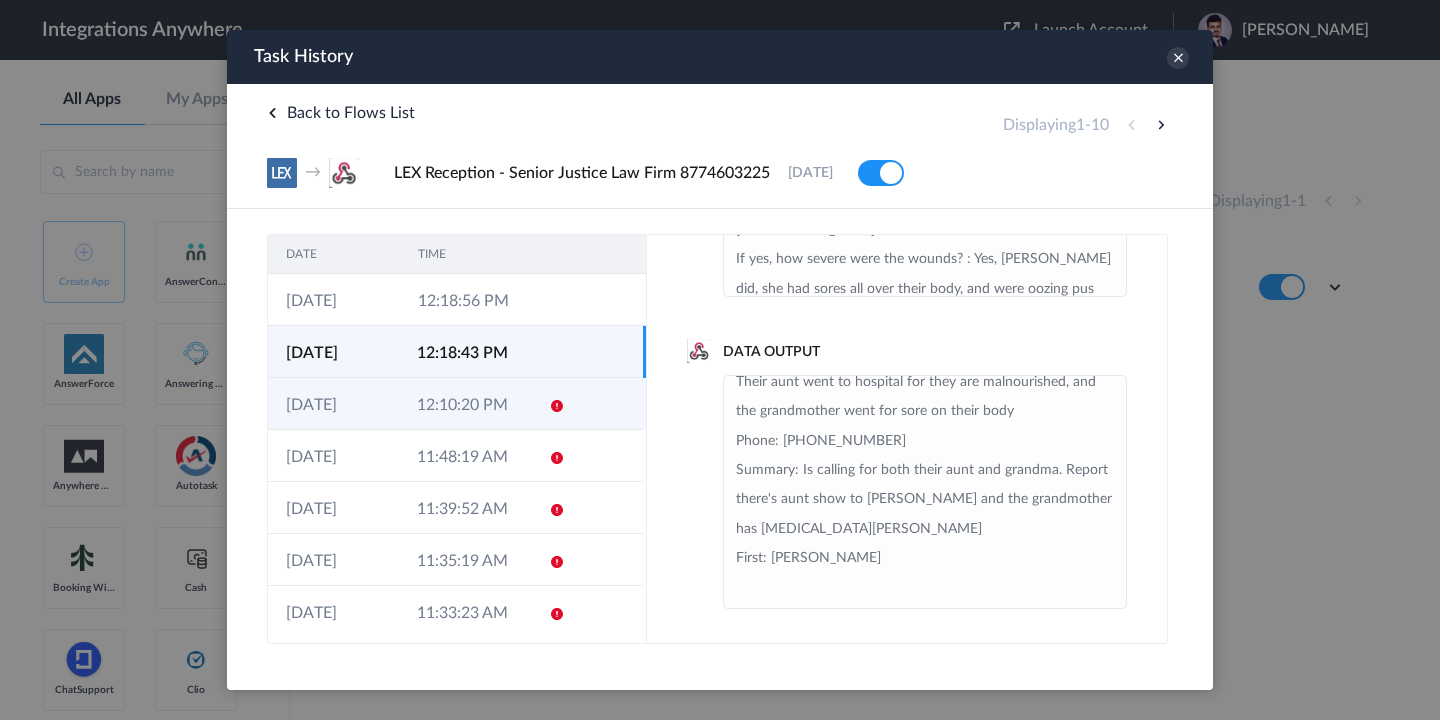 click on "12:10:20 PM" at bounding box center [464, 404] 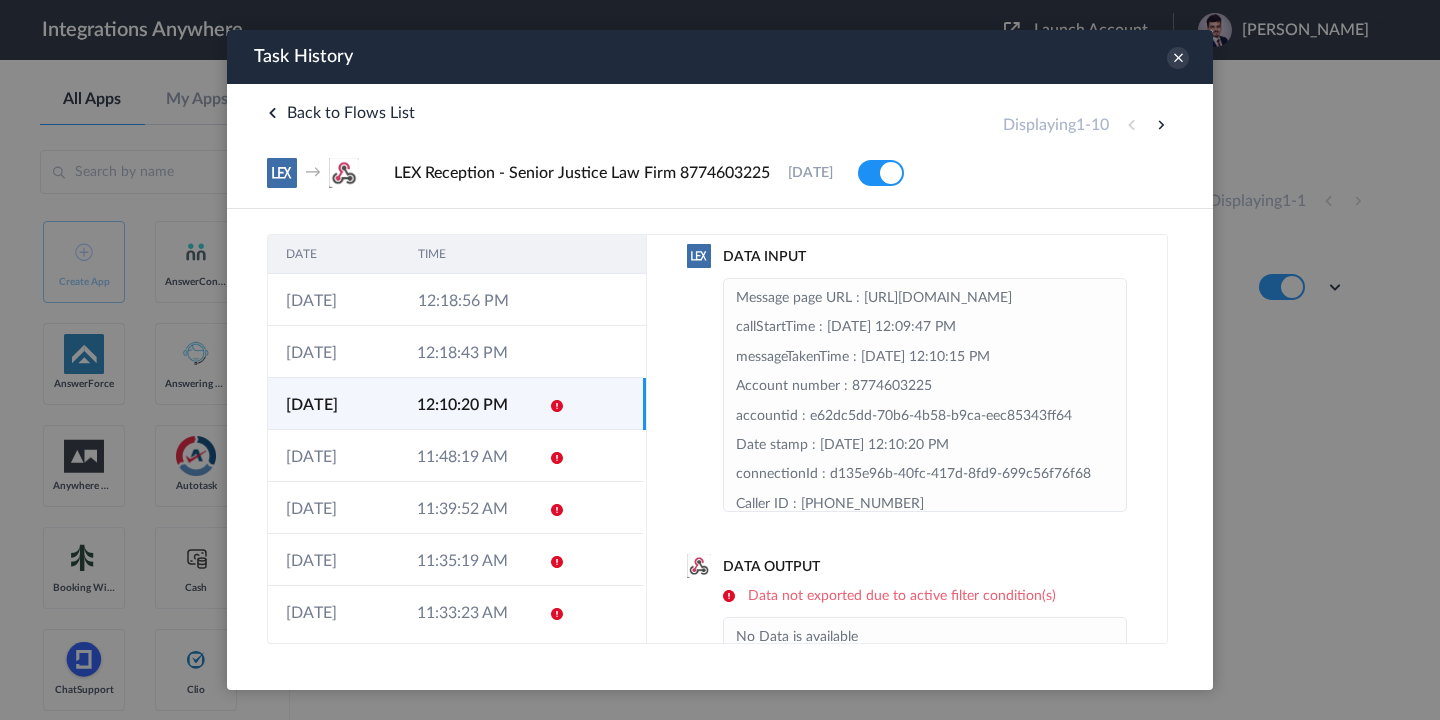 scroll, scrollTop: 0, scrollLeft: 0, axis: both 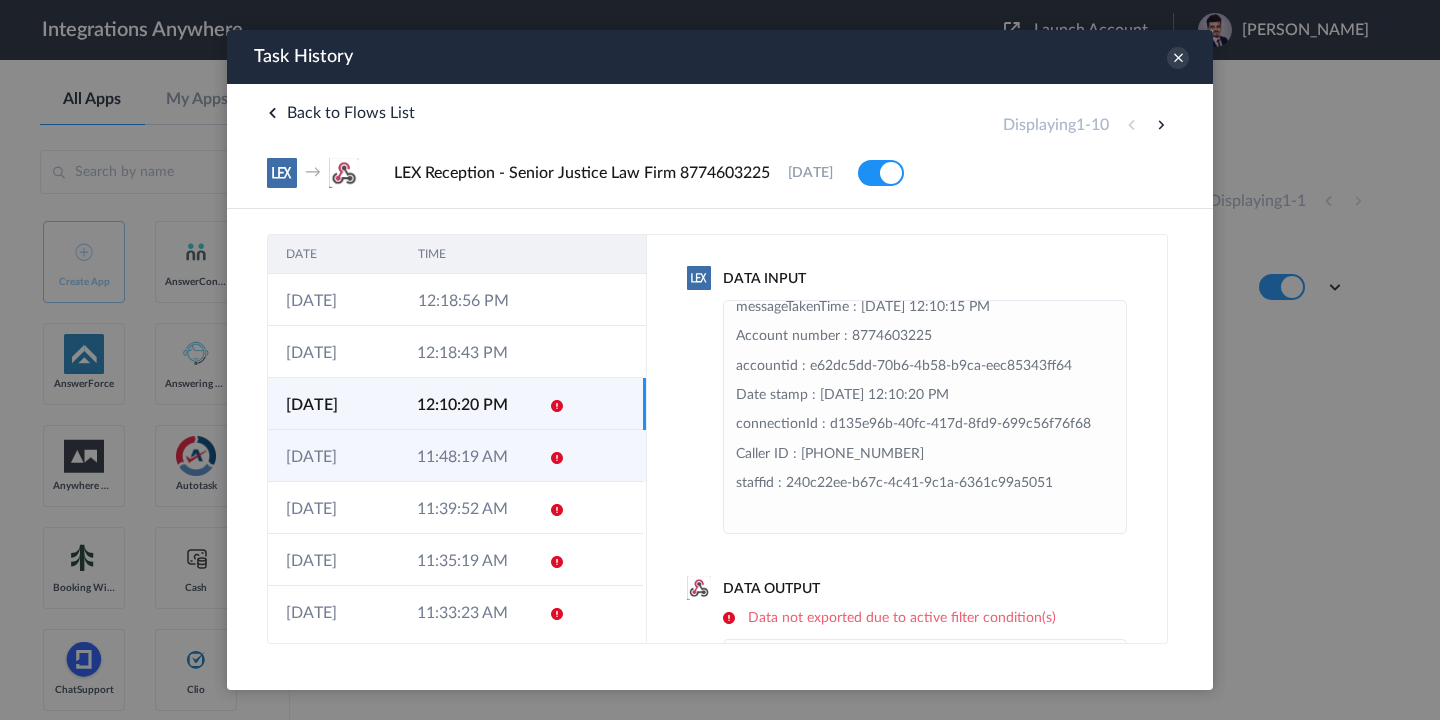 click on "15-07-2025" at bounding box center (333, 456) 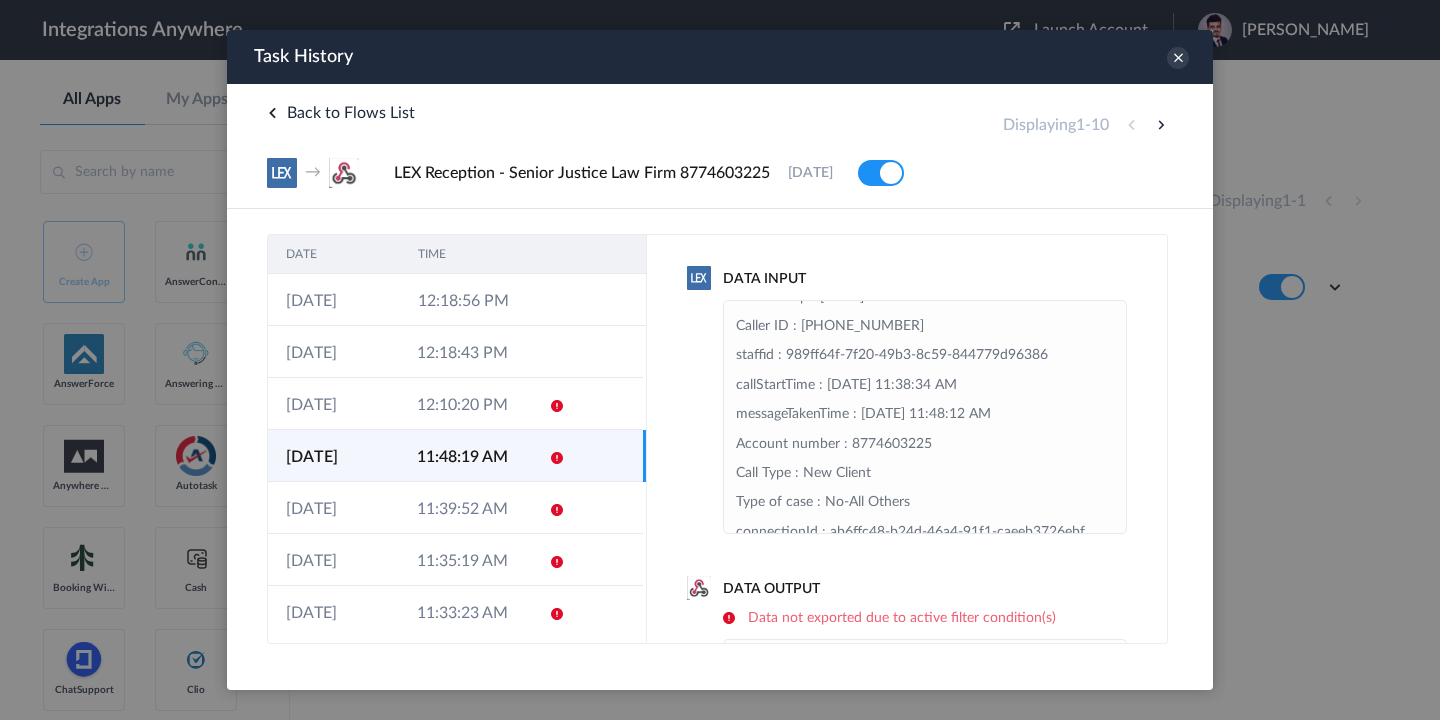 scroll, scrollTop: 394, scrollLeft: 0, axis: vertical 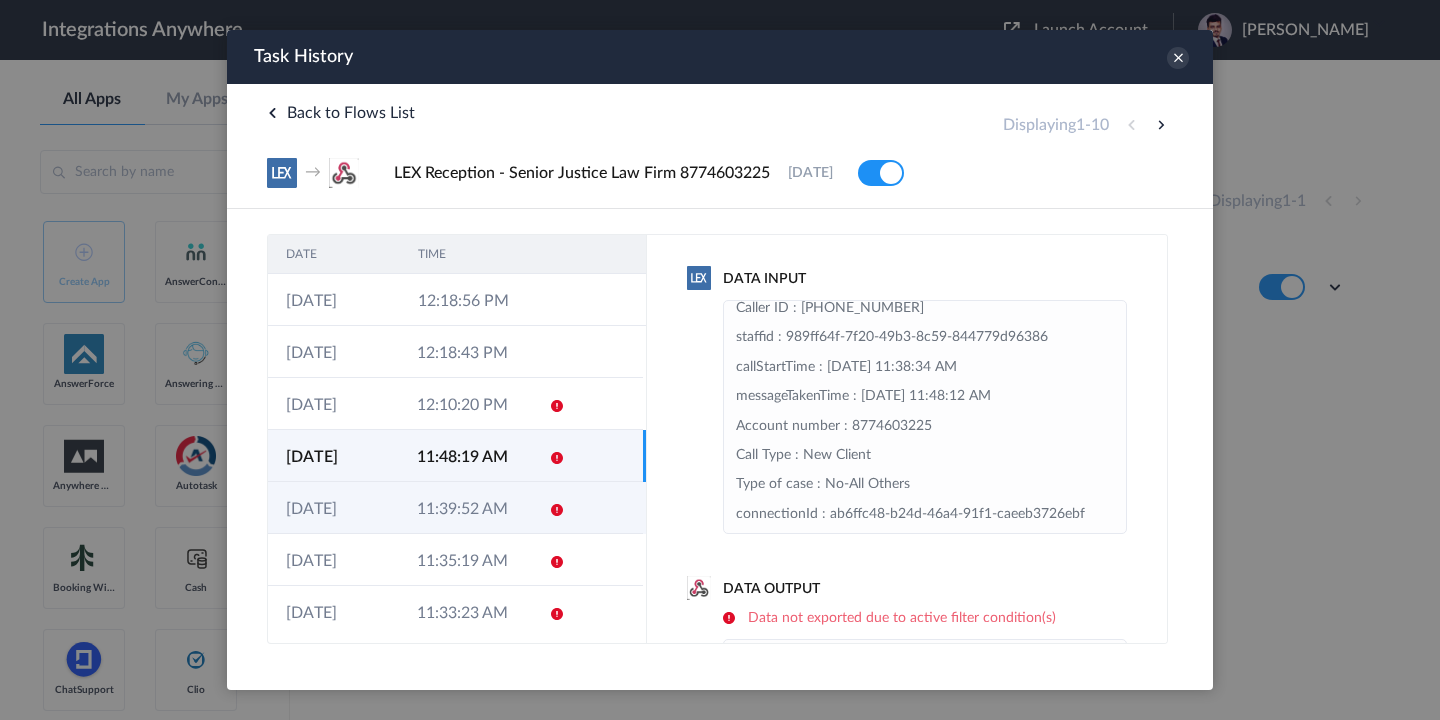 click on "11:39:52 AM" at bounding box center (464, 508) 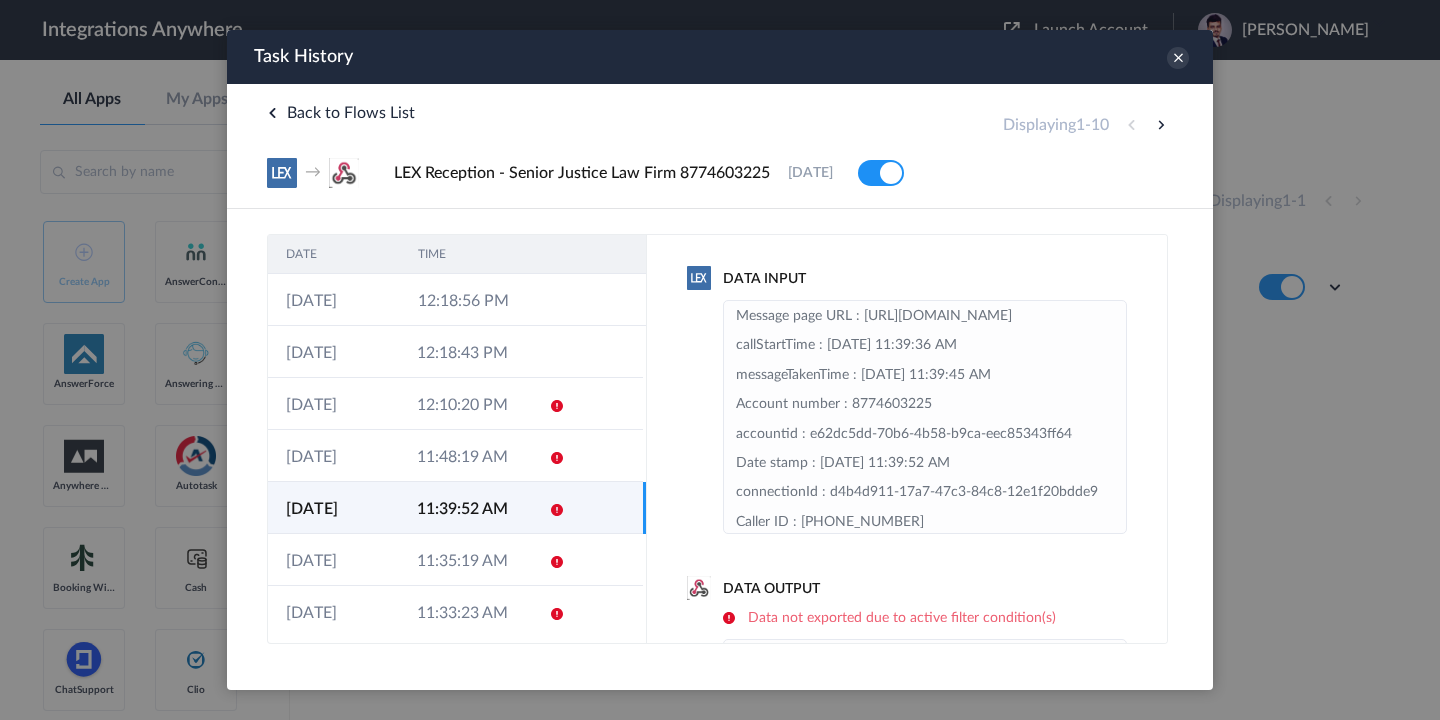scroll, scrollTop: 0, scrollLeft: 0, axis: both 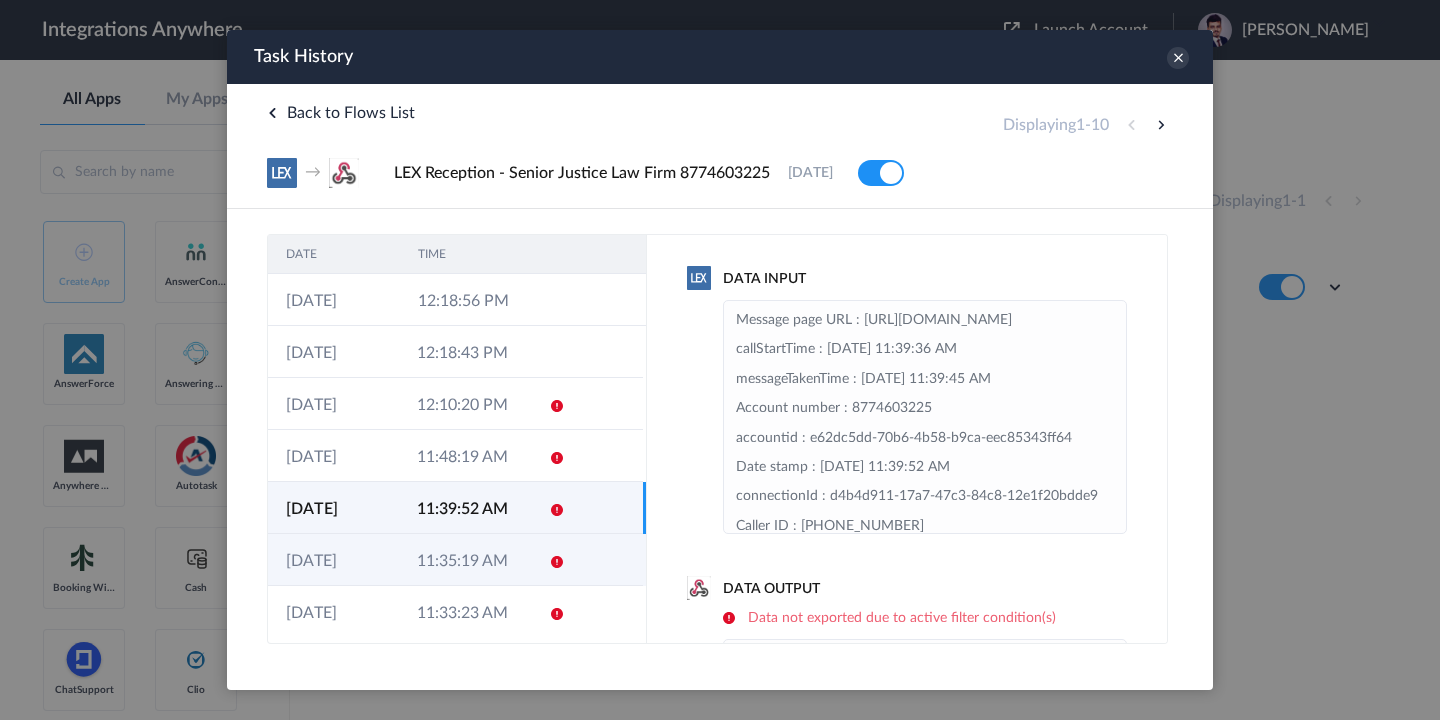 click on "11:35:19 AM" at bounding box center [464, 560] 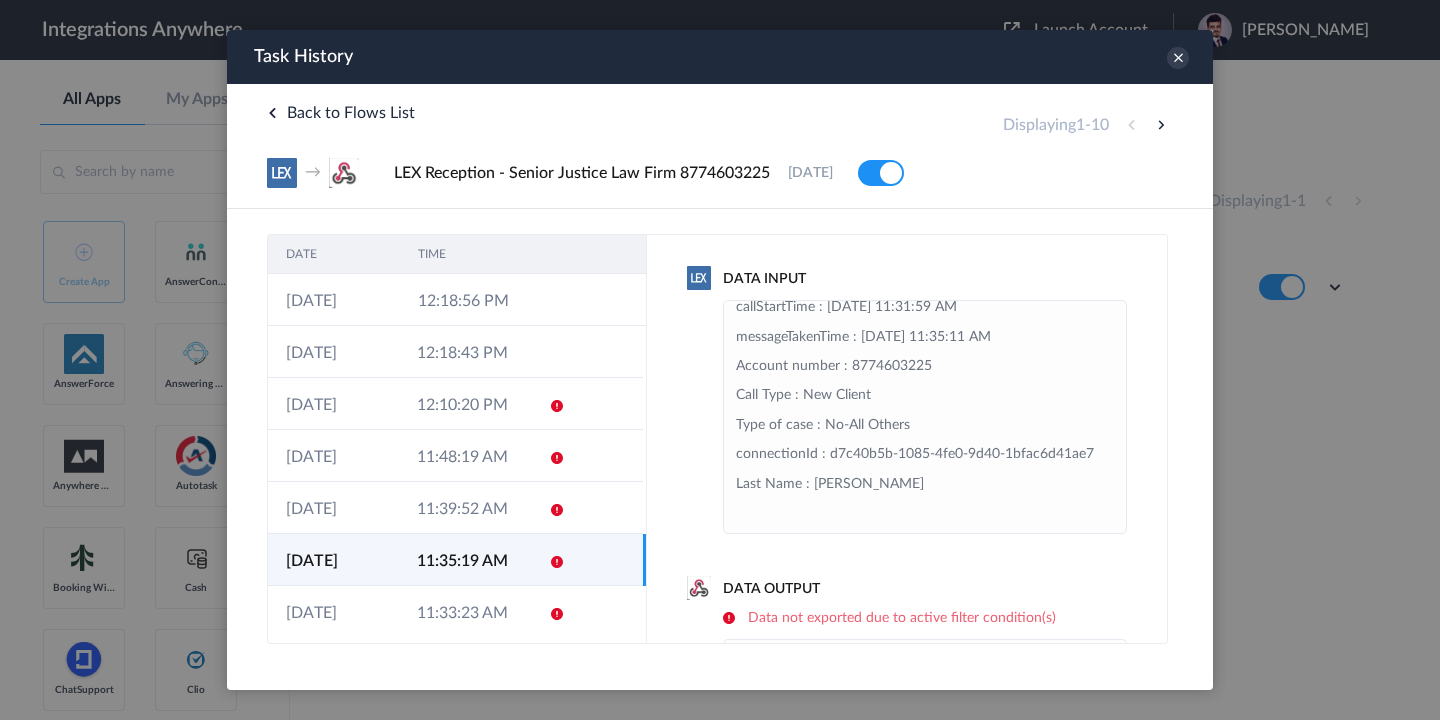 scroll, scrollTop: 483, scrollLeft: 0, axis: vertical 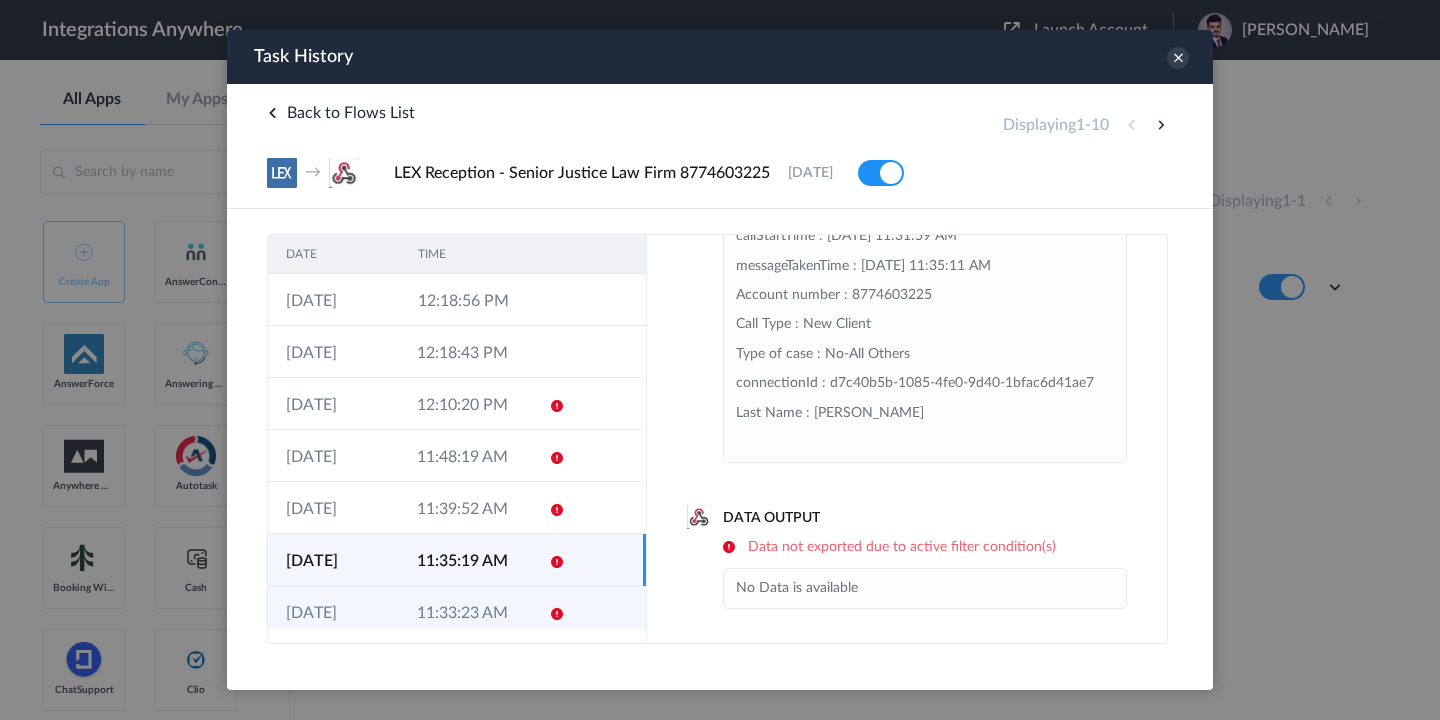 click at bounding box center [605, 612] 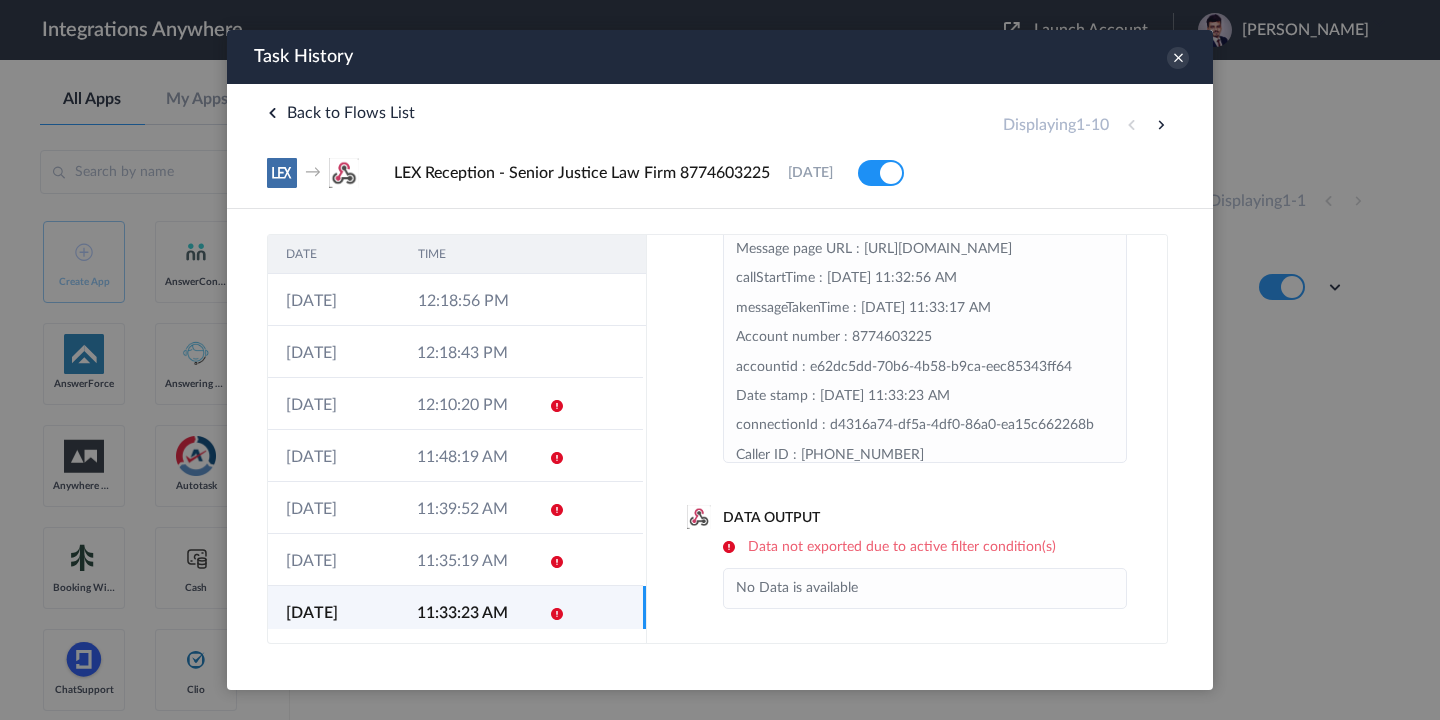 scroll, scrollTop: 219, scrollLeft: 0, axis: vertical 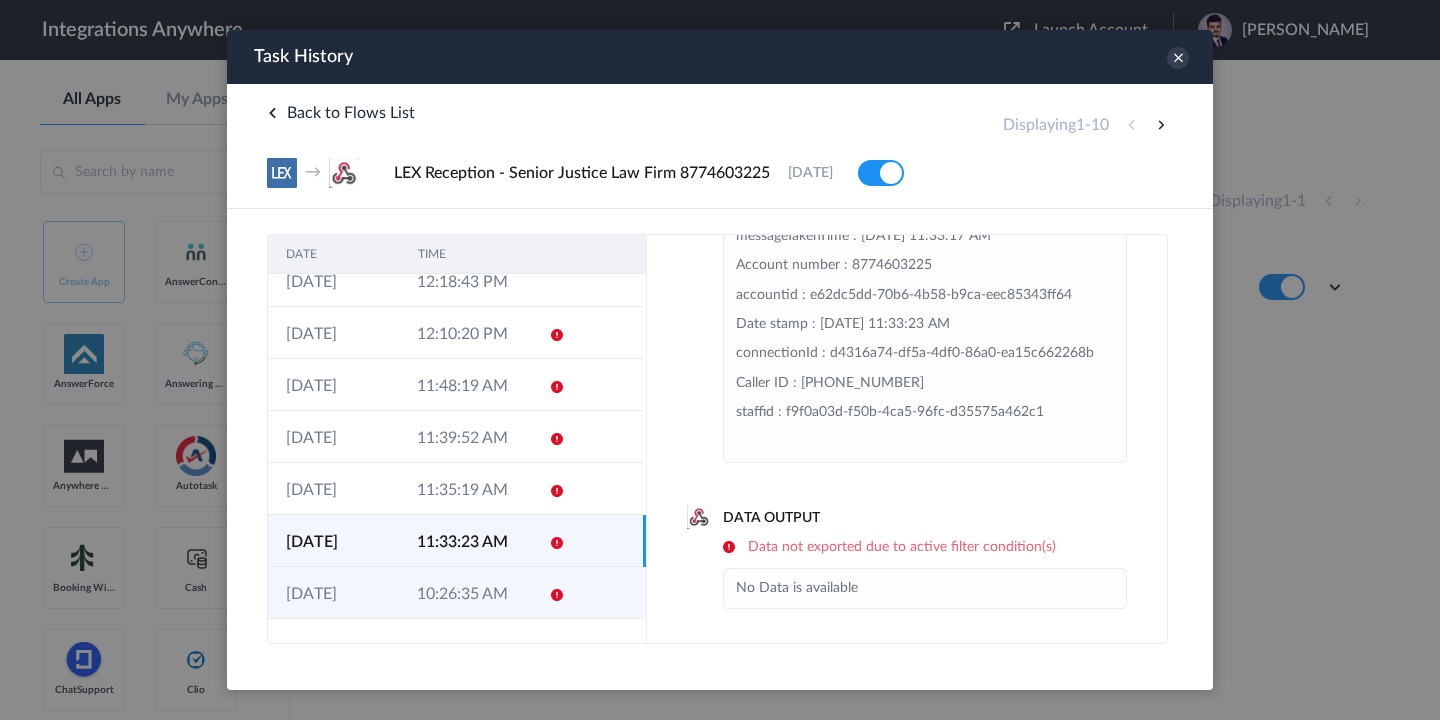 click at bounding box center [550, 593] 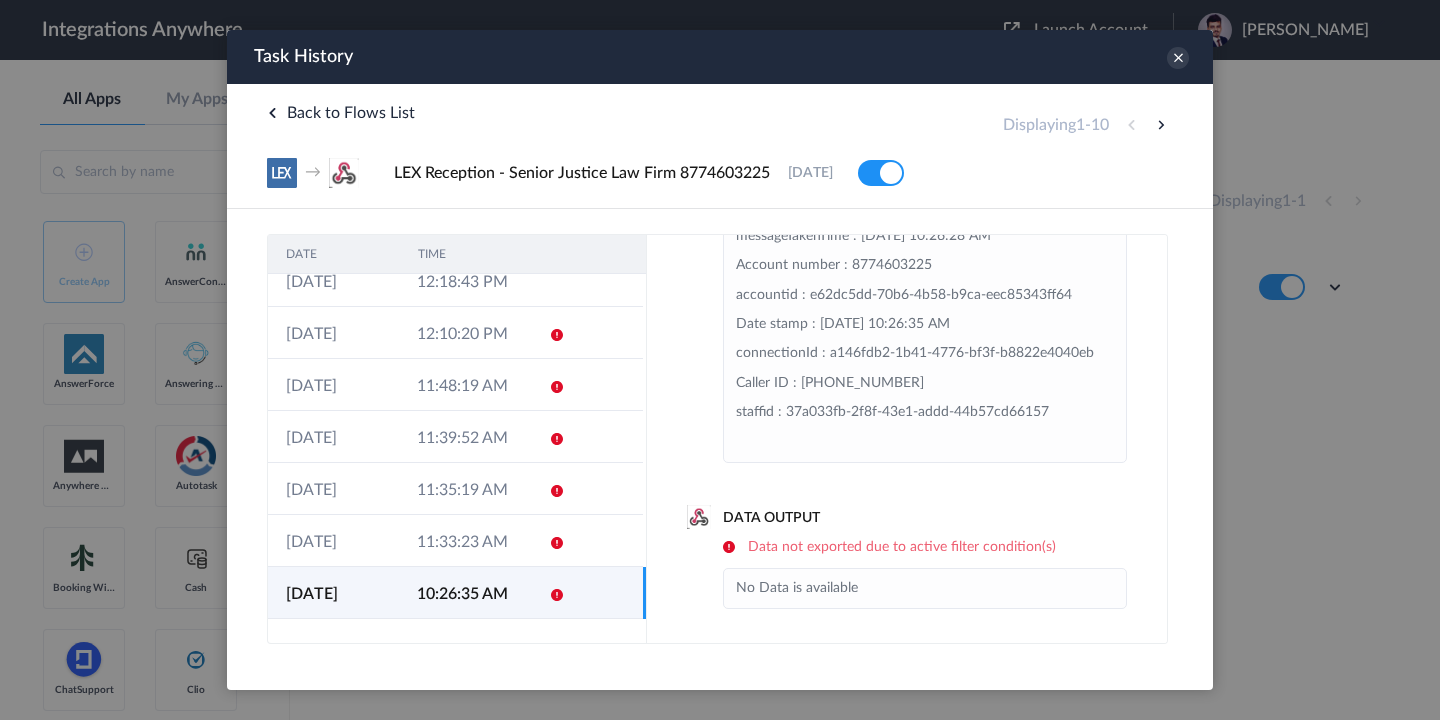 scroll, scrollTop: 219, scrollLeft: 0, axis: vertical 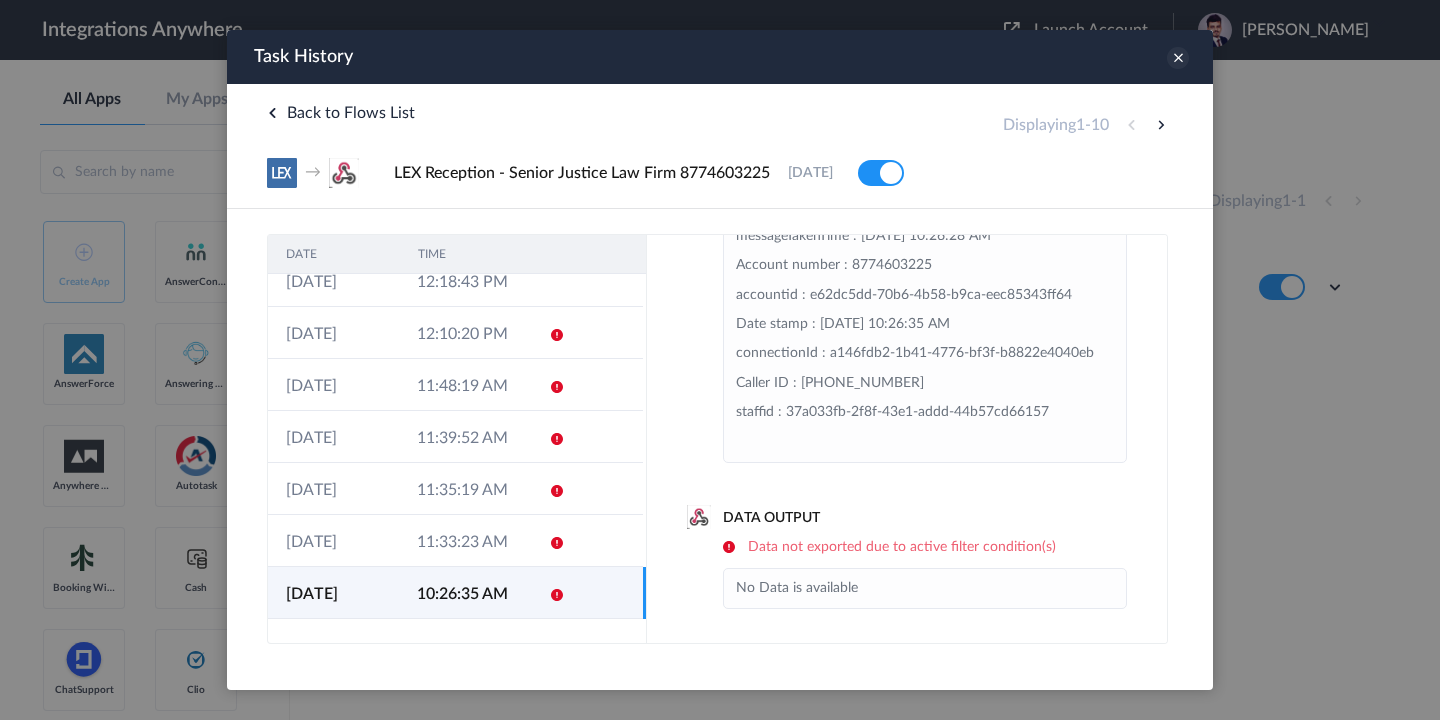 click at bounding box center (1178, 58) 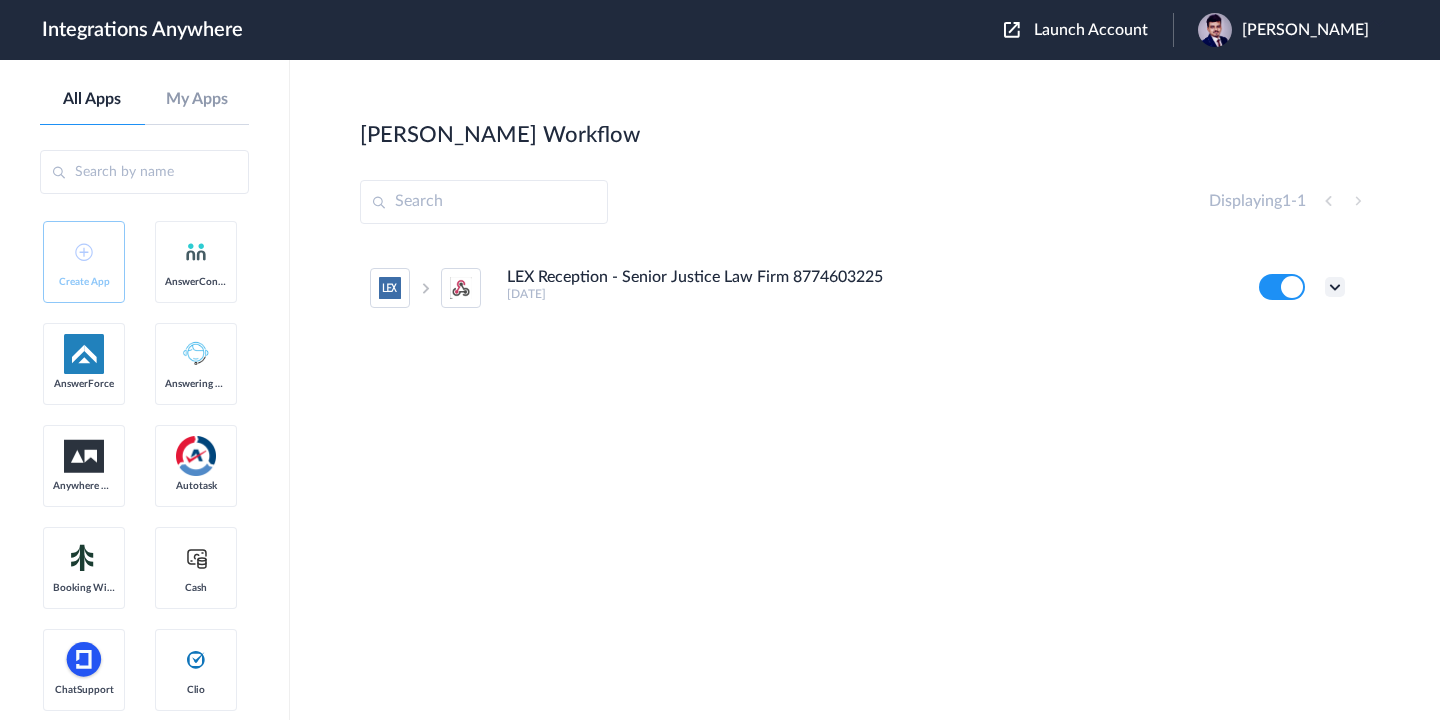 click at bounding box center [1335, 287] 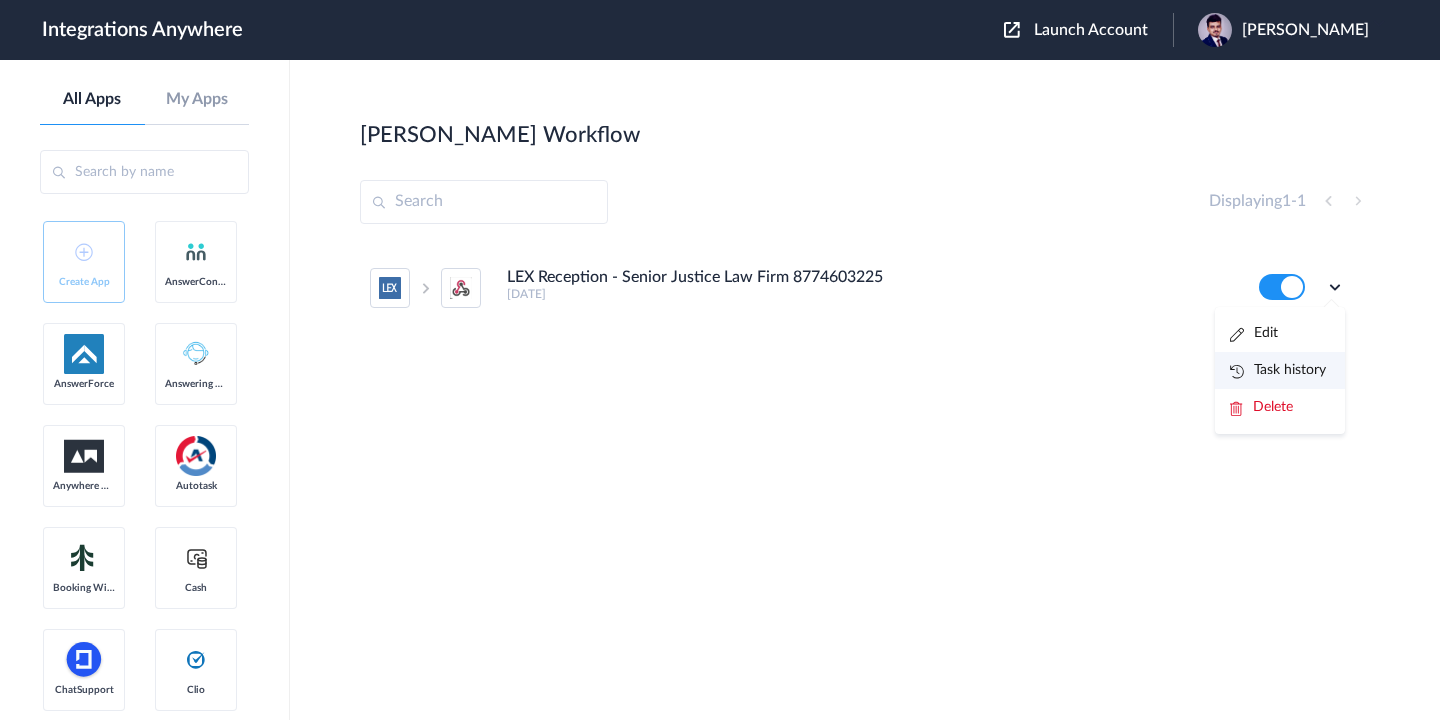 click on "Task history" at bounding box center (1278, 370) 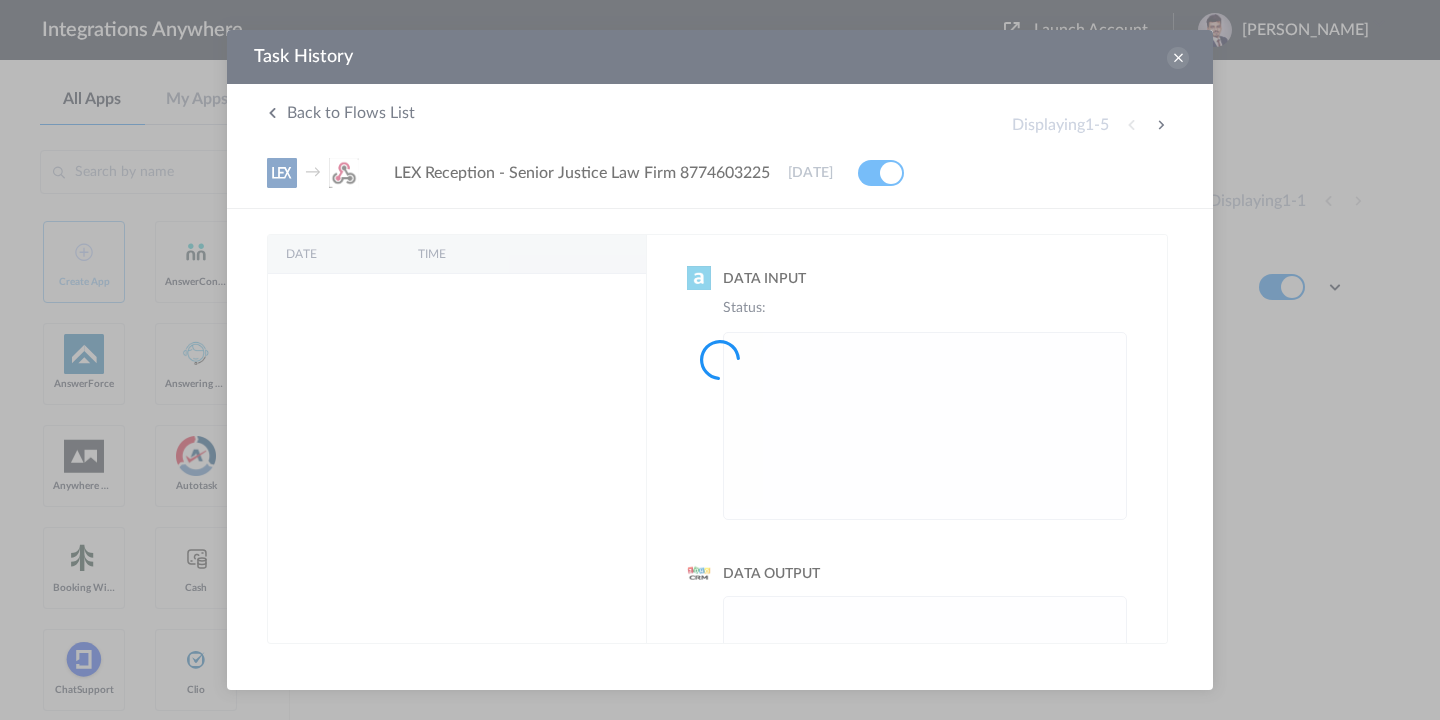 scroll, scrollTop: 0, scrollLeft: 0, axis: both 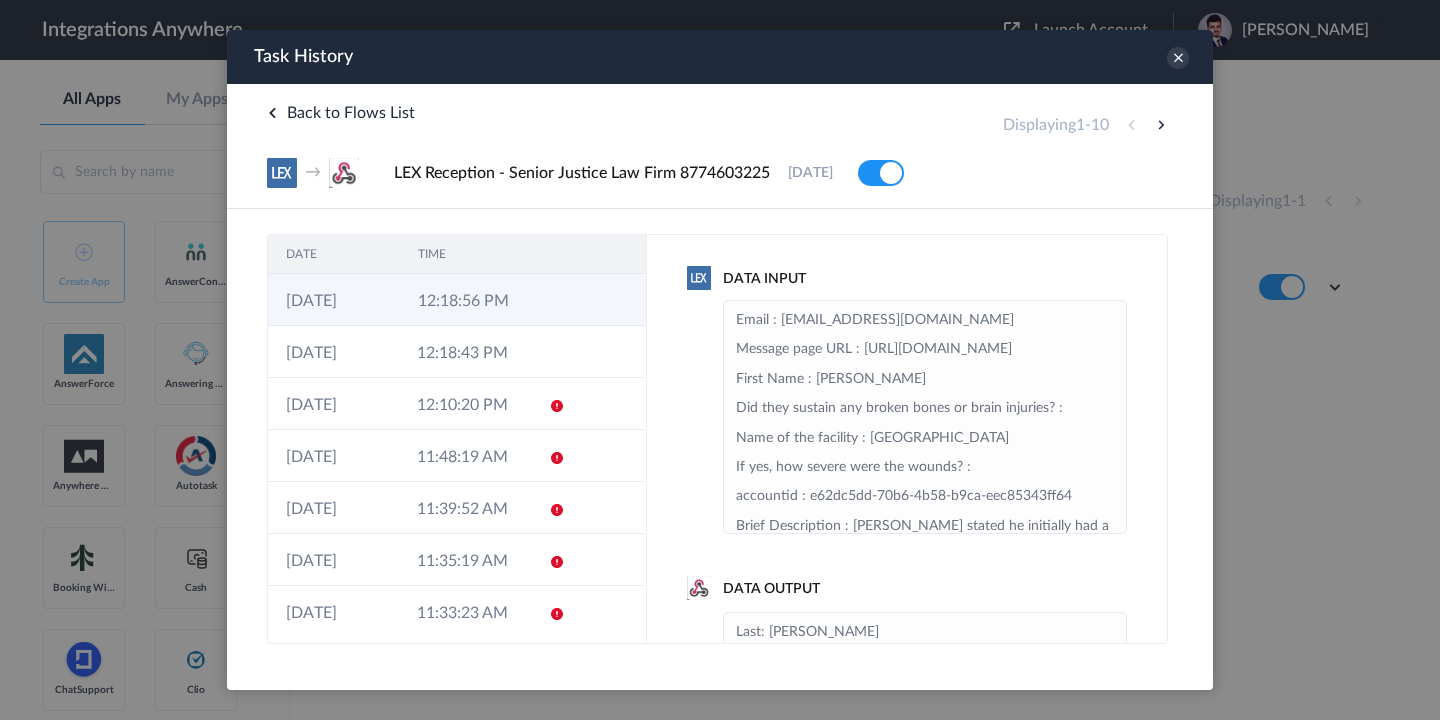 click at bounding box center (552, 300) 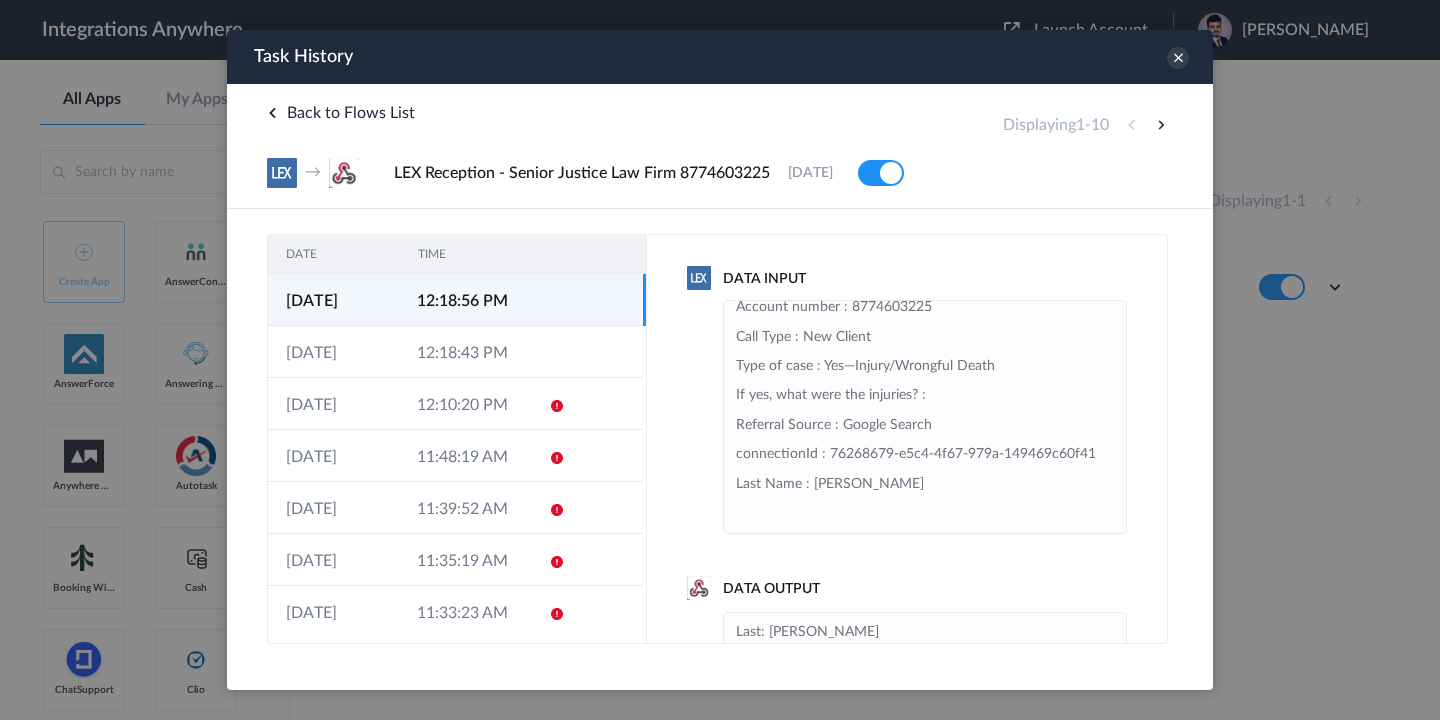scroll, scrollTop: 924, scrollLeft: 0, axis: vertical 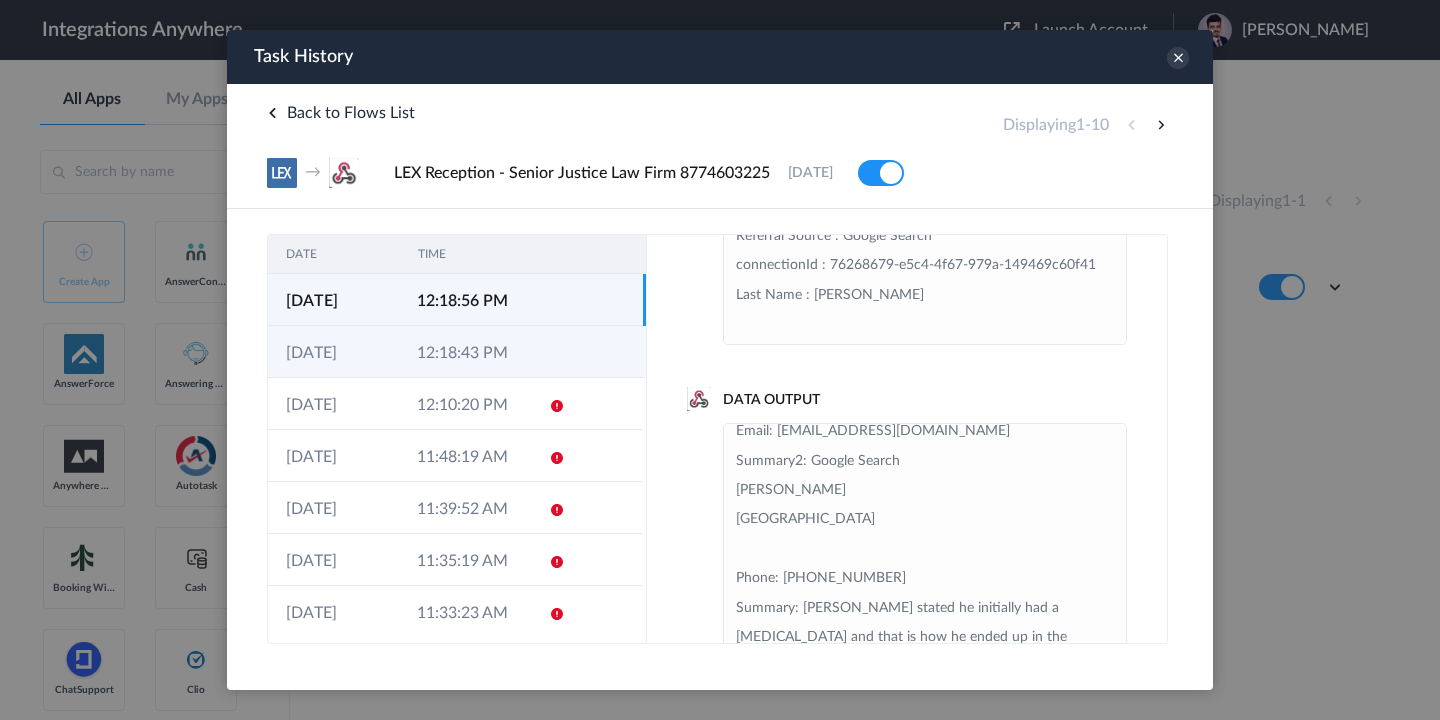 click on "12:18:43 PM" at bounding box center [464, 352] 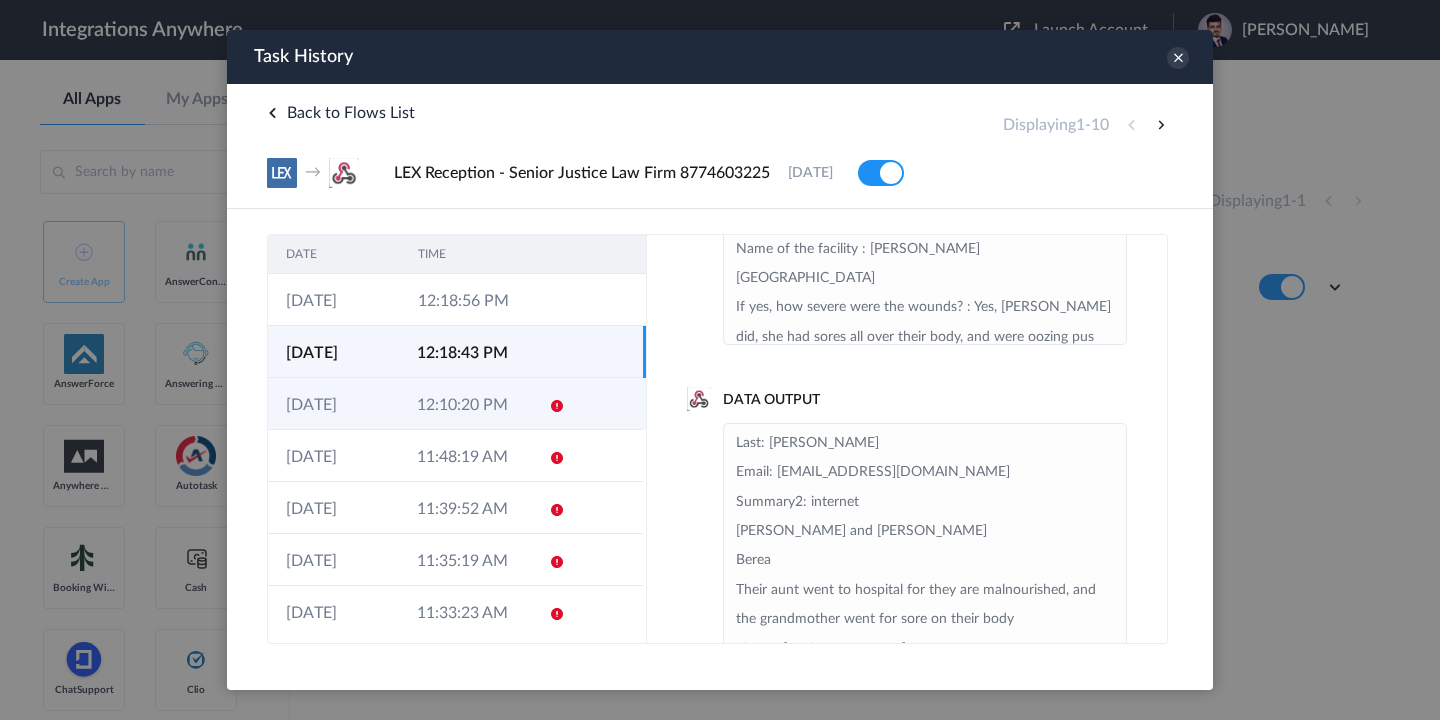 click on "12:10:20 PM" at bounding box center (464, 404) 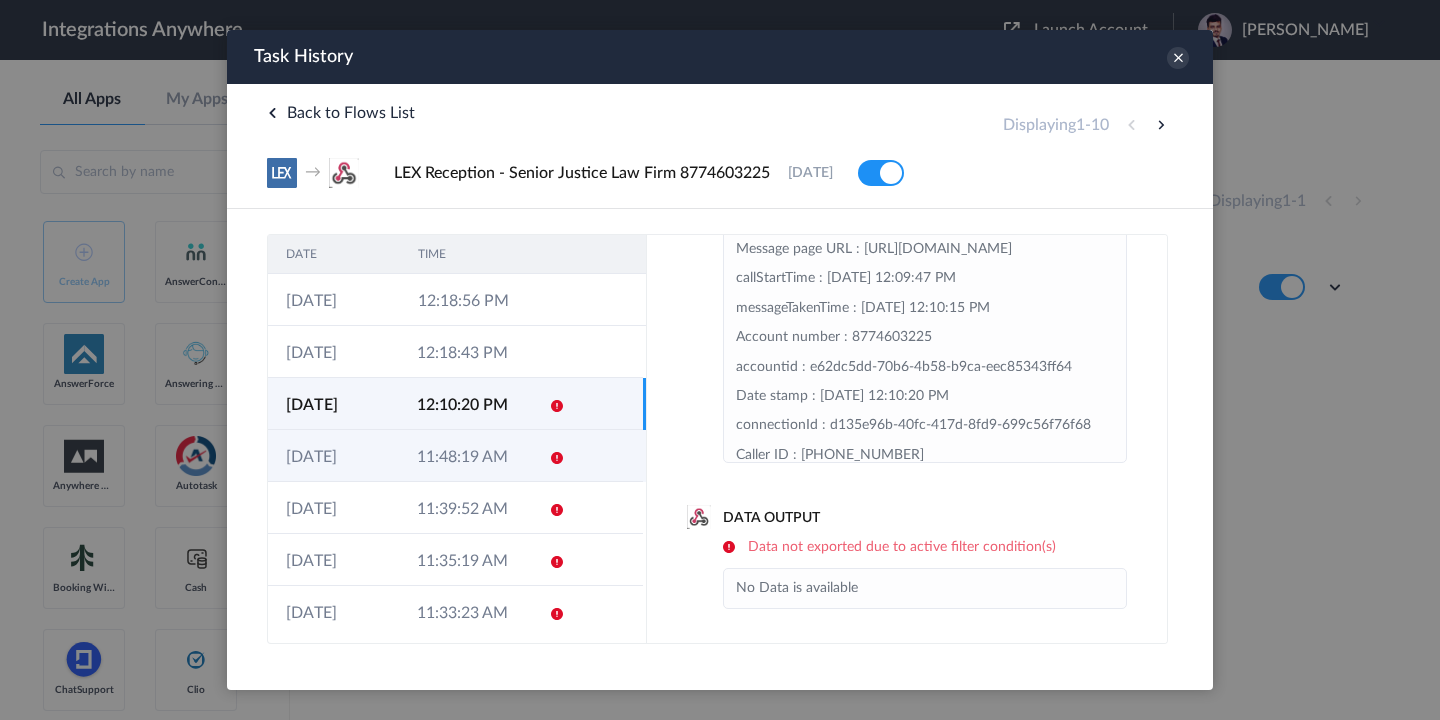 click on "11:48:19 AM" at bounding box center (464, 456) 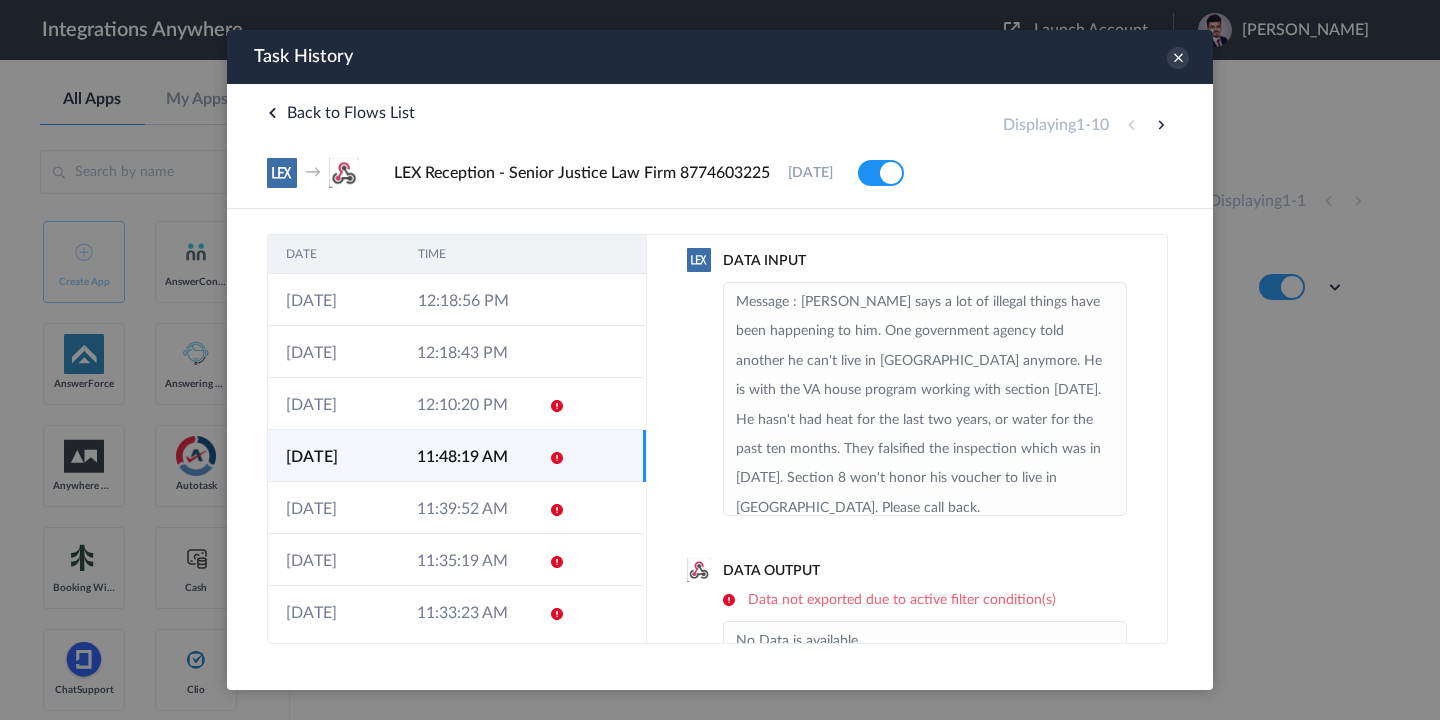 scroll, scrollTop: 0, scrollLeft: 0, axis: both 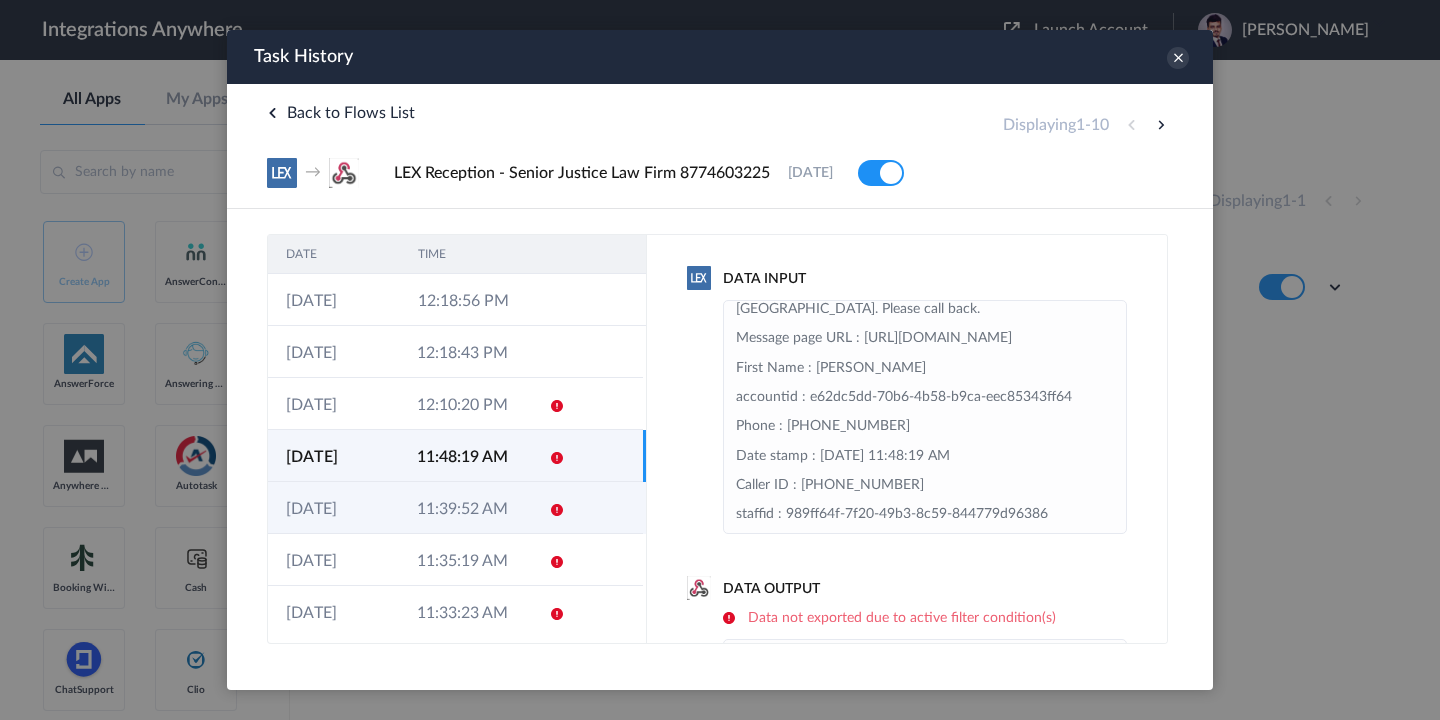 click on "11:39:52 AM" at bounding box center [464, 508] 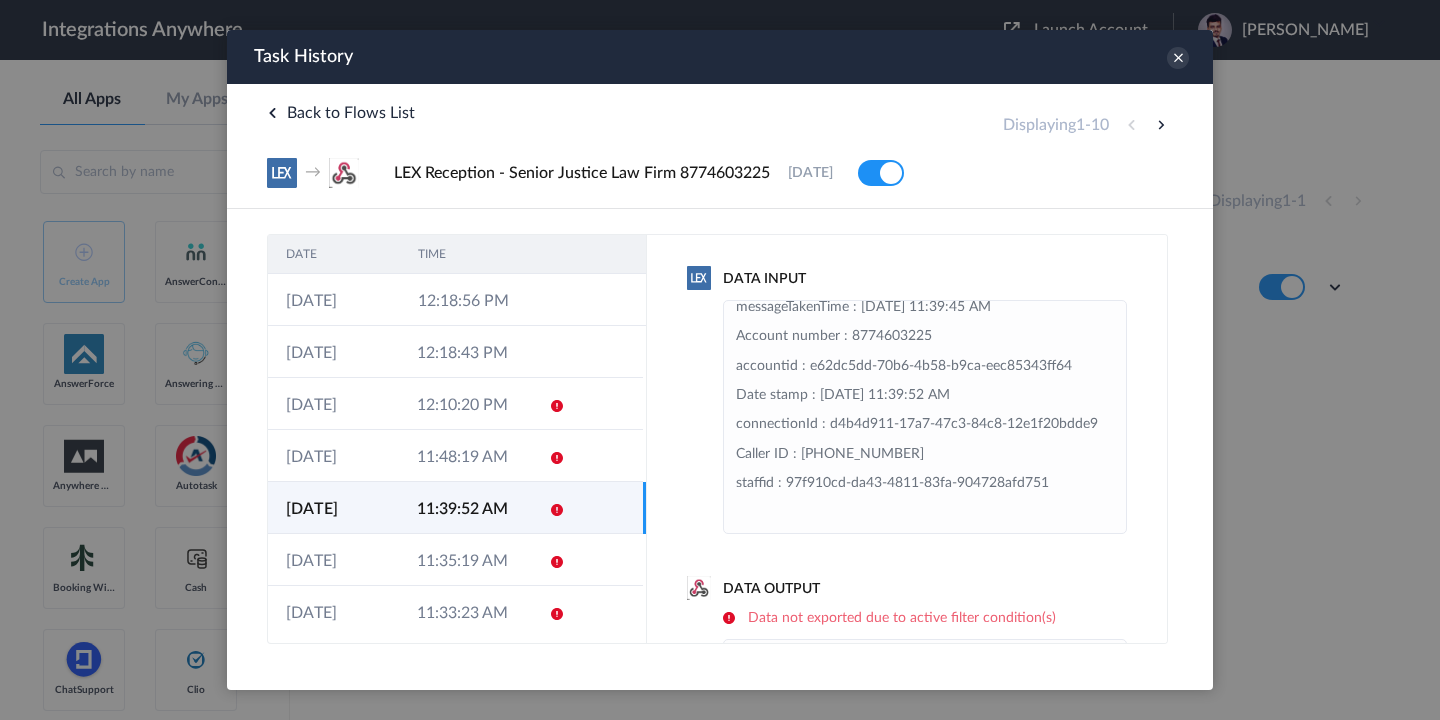 scroll, scrollTop: 219, scrollLeft: 0, axis: vertical 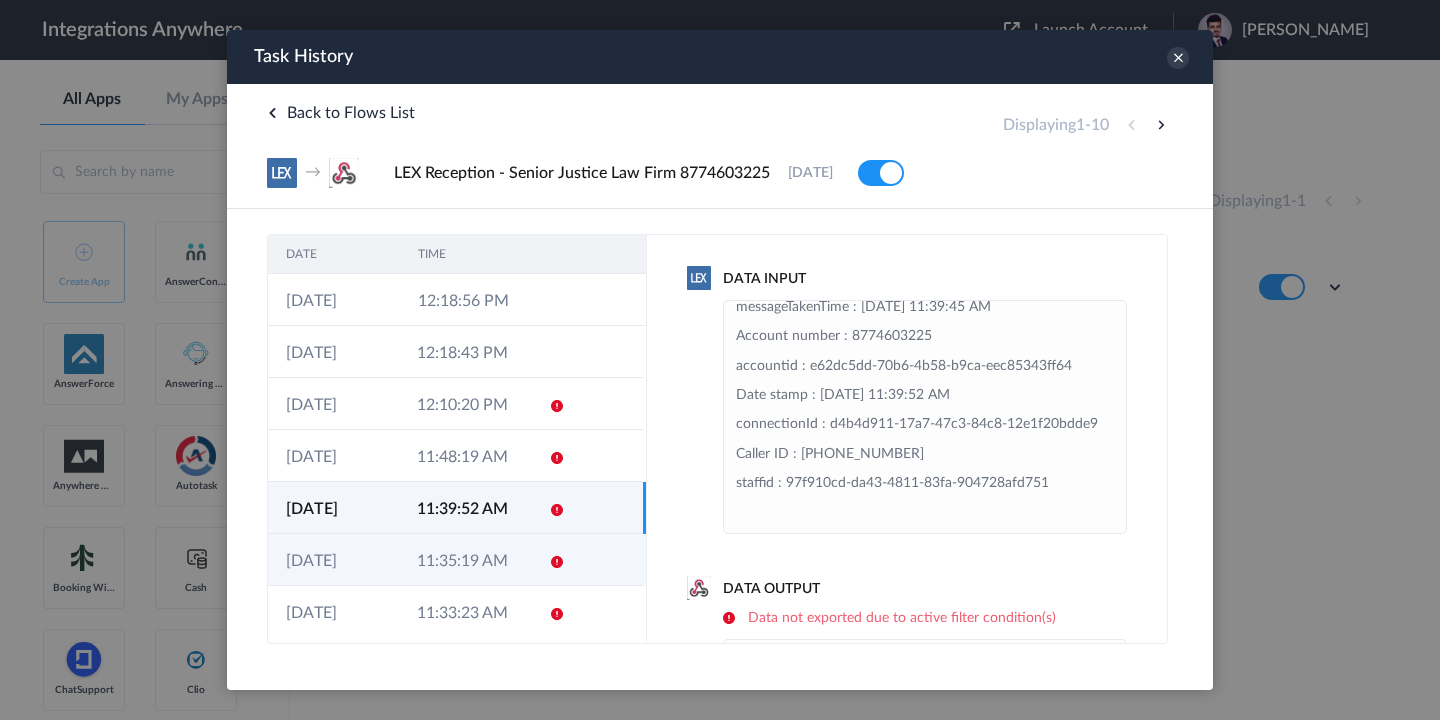 click on "11:35:19 AM" at bounding box center [464, 560] 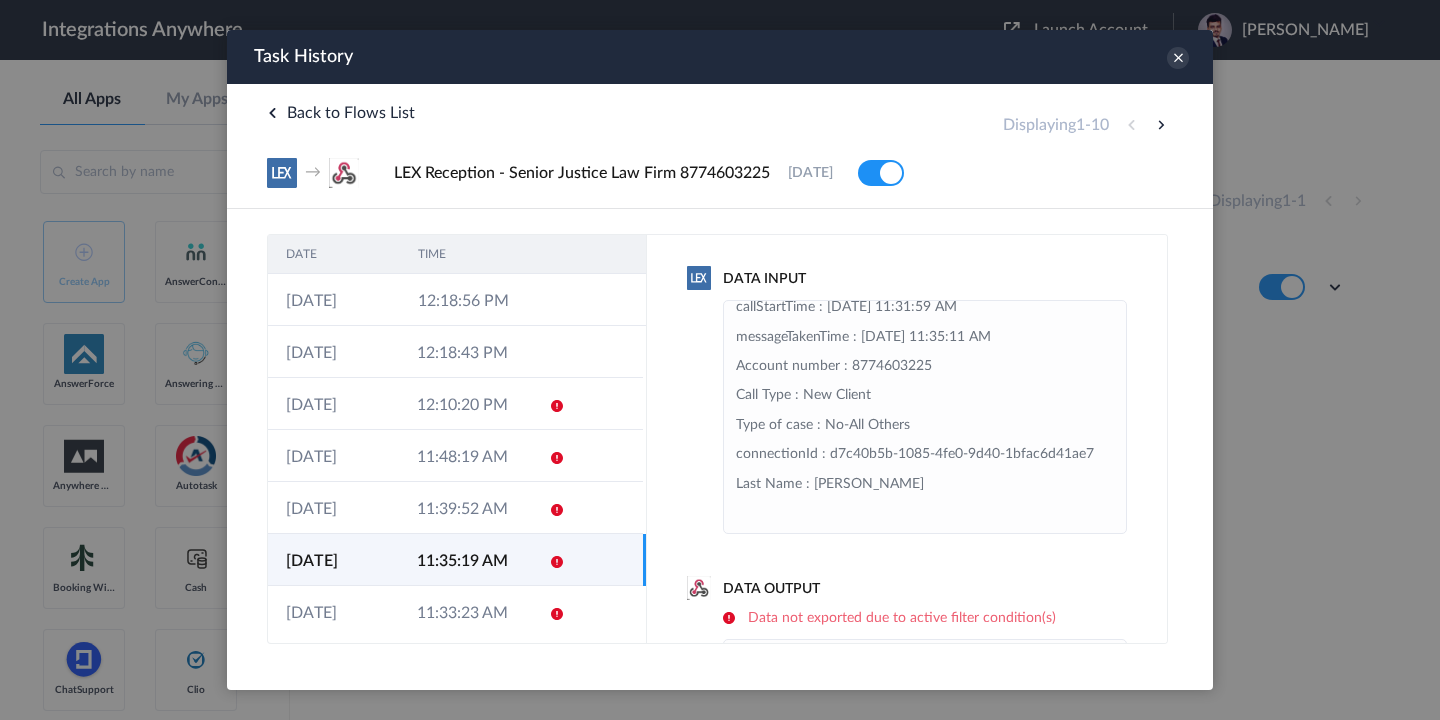 scroll, scrollTop: 483, scrollLeft: 0, axis: vertical 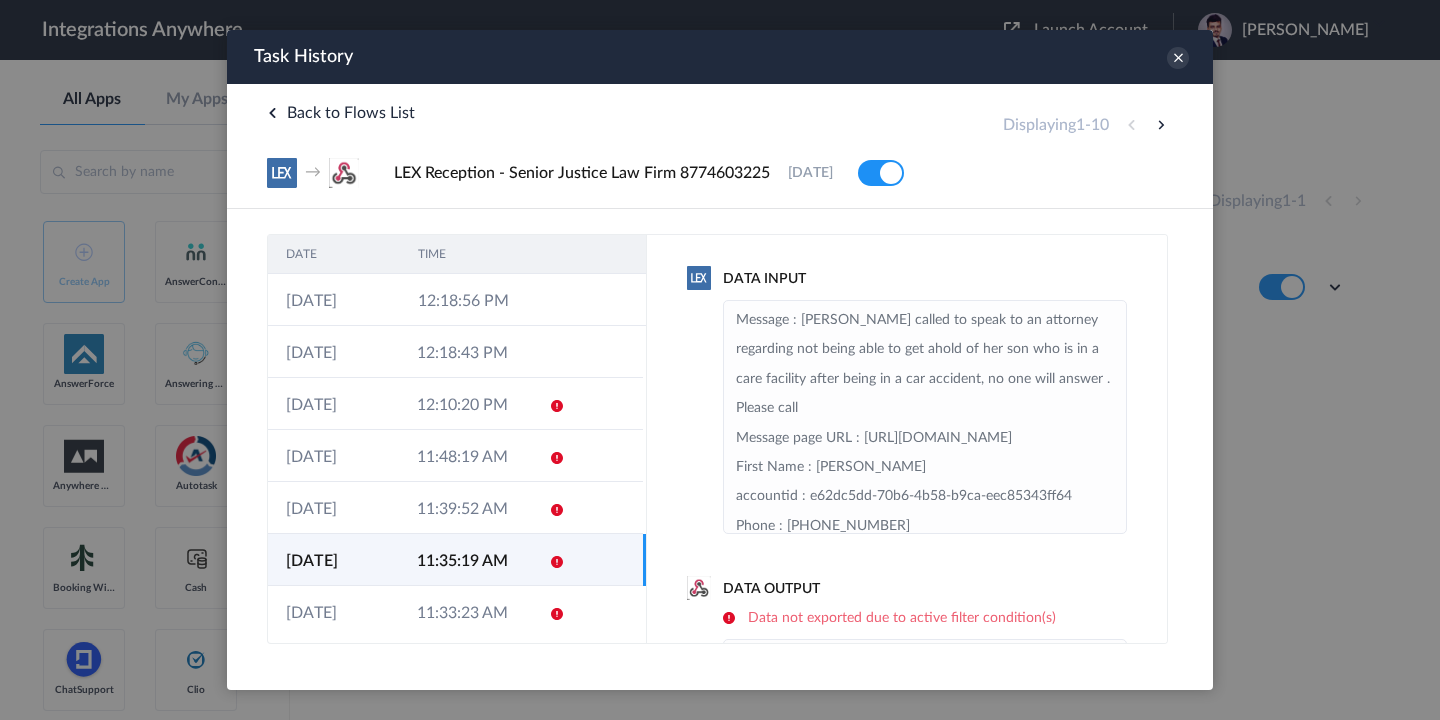 click at bounding box center [550, 560] 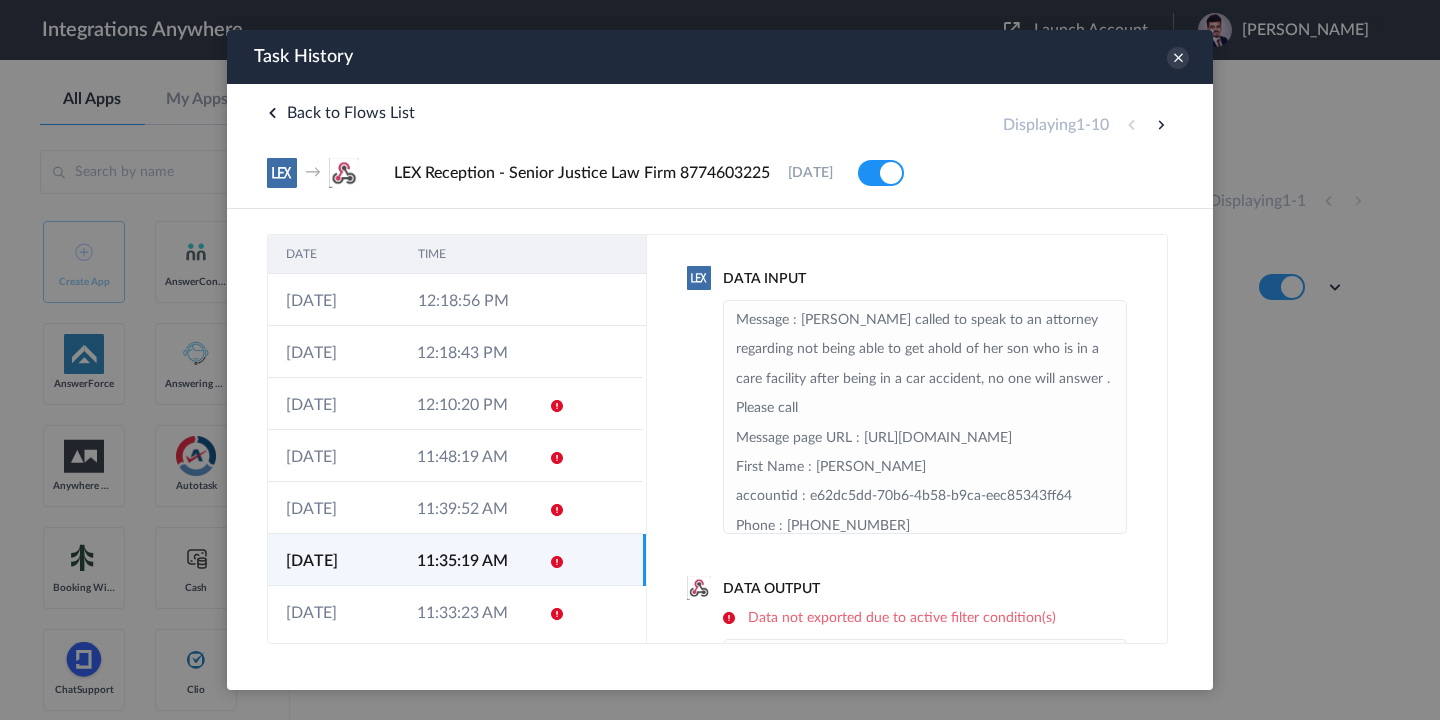 click at bounding box center [550, 560] 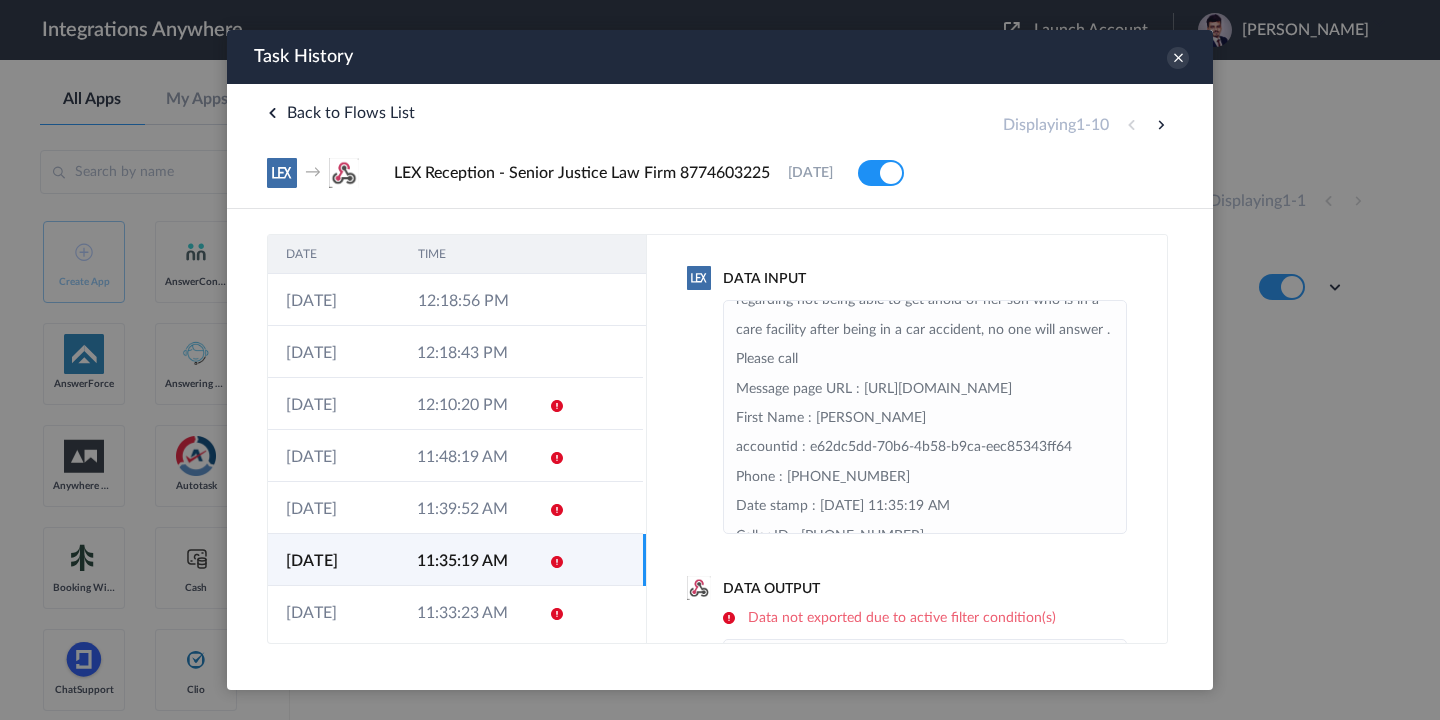 scroll, scrollTop: 74, scrollLeft: 0, axis: vertical 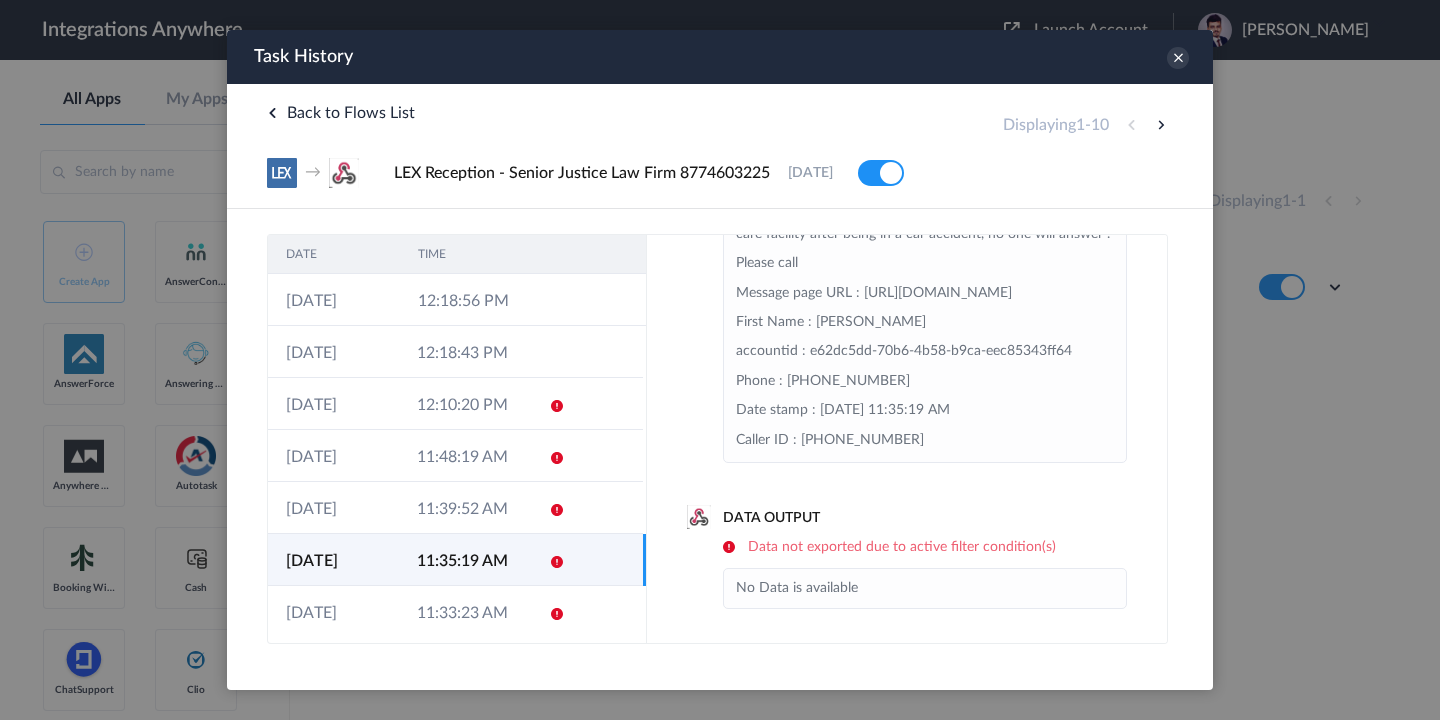 click at bounding box center [557, 562] 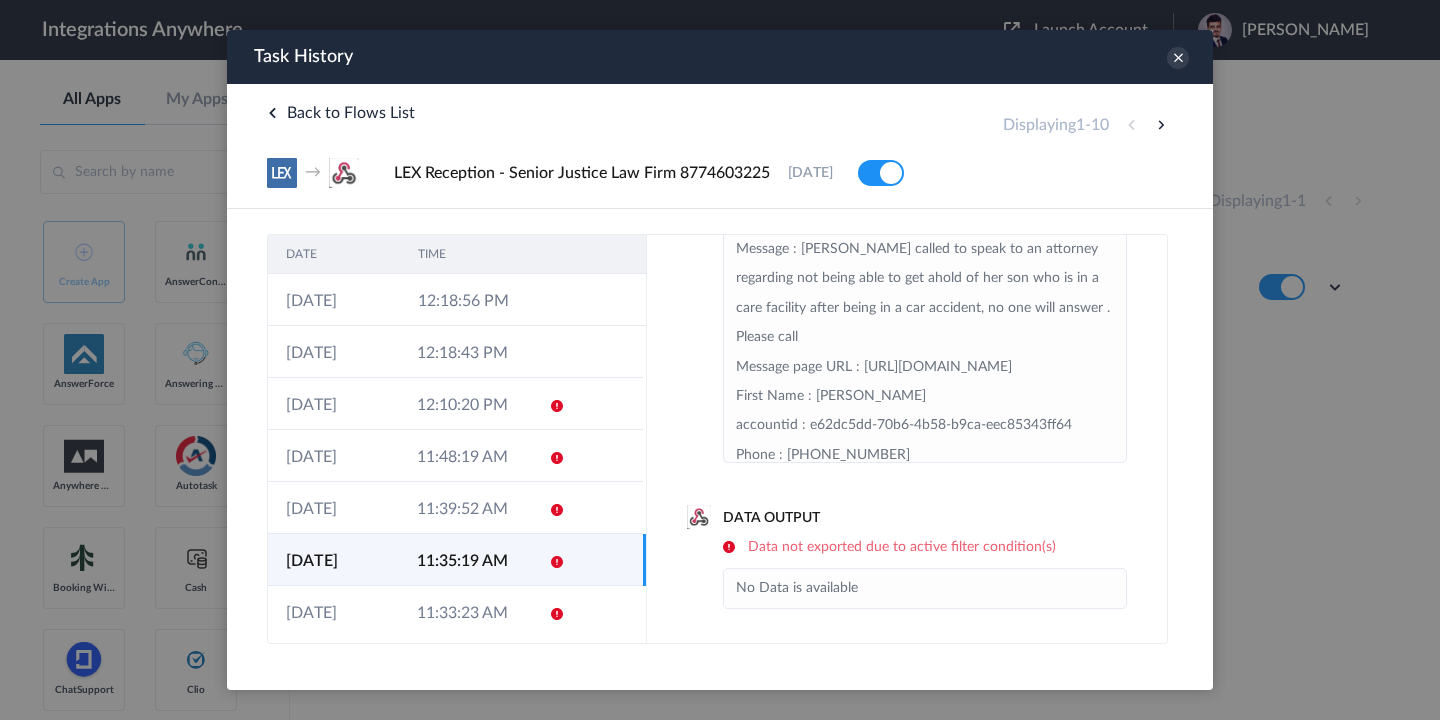 click at bounding box center [557, 562] 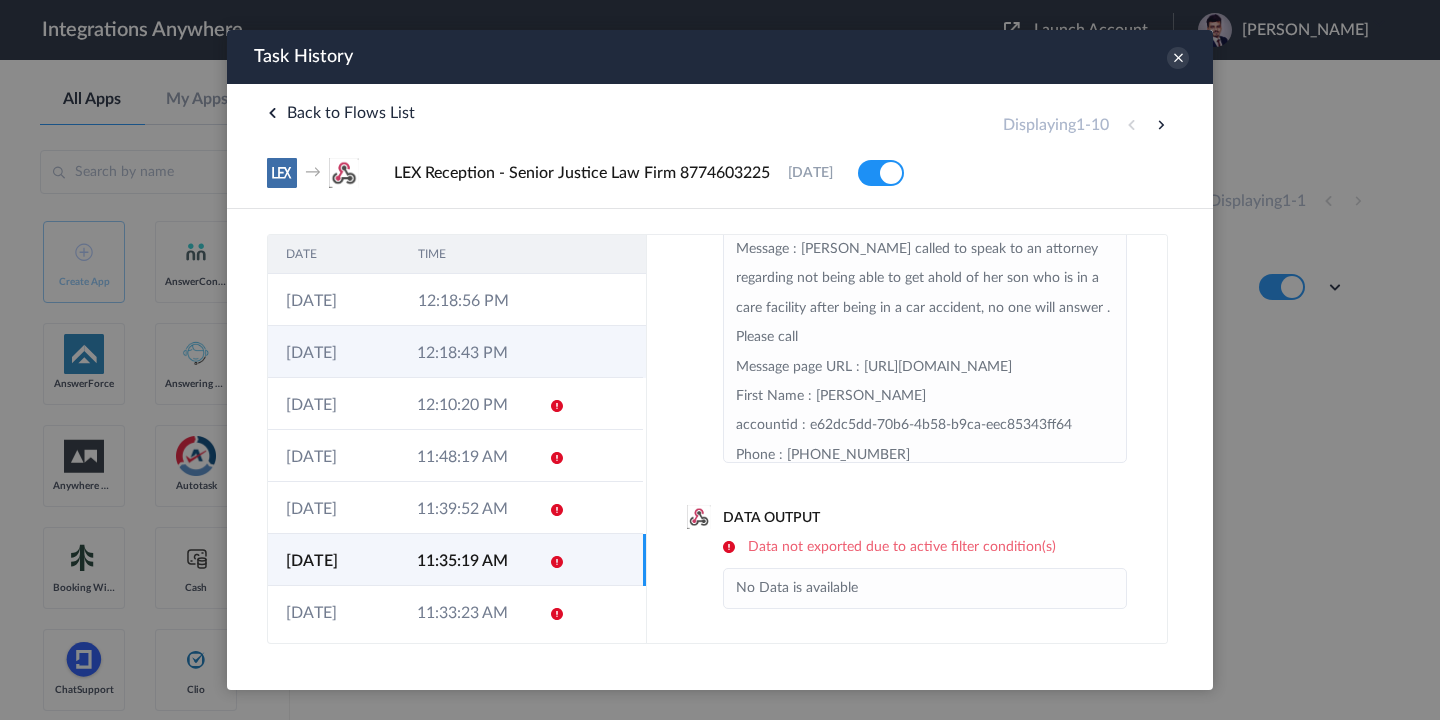 click at bounding box center [550, 352] 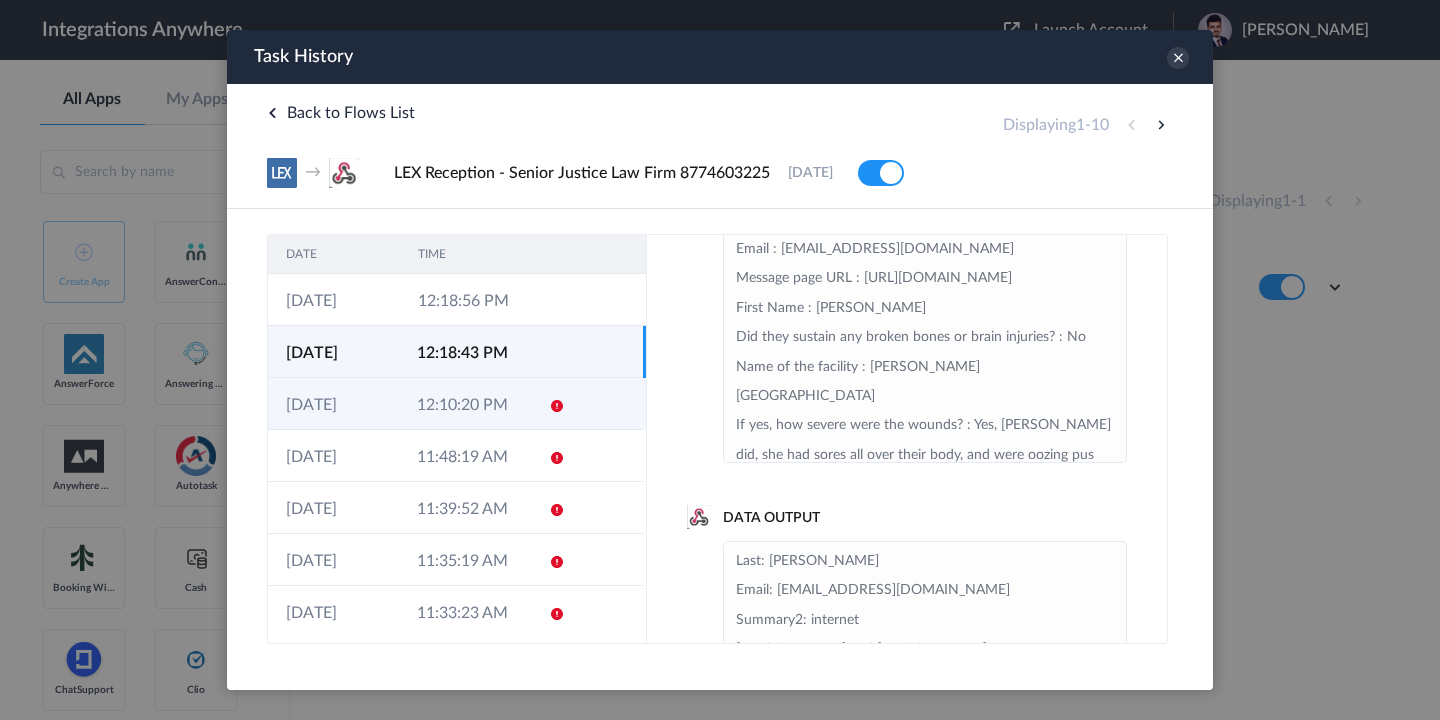 click at bounding box center (605, 404) 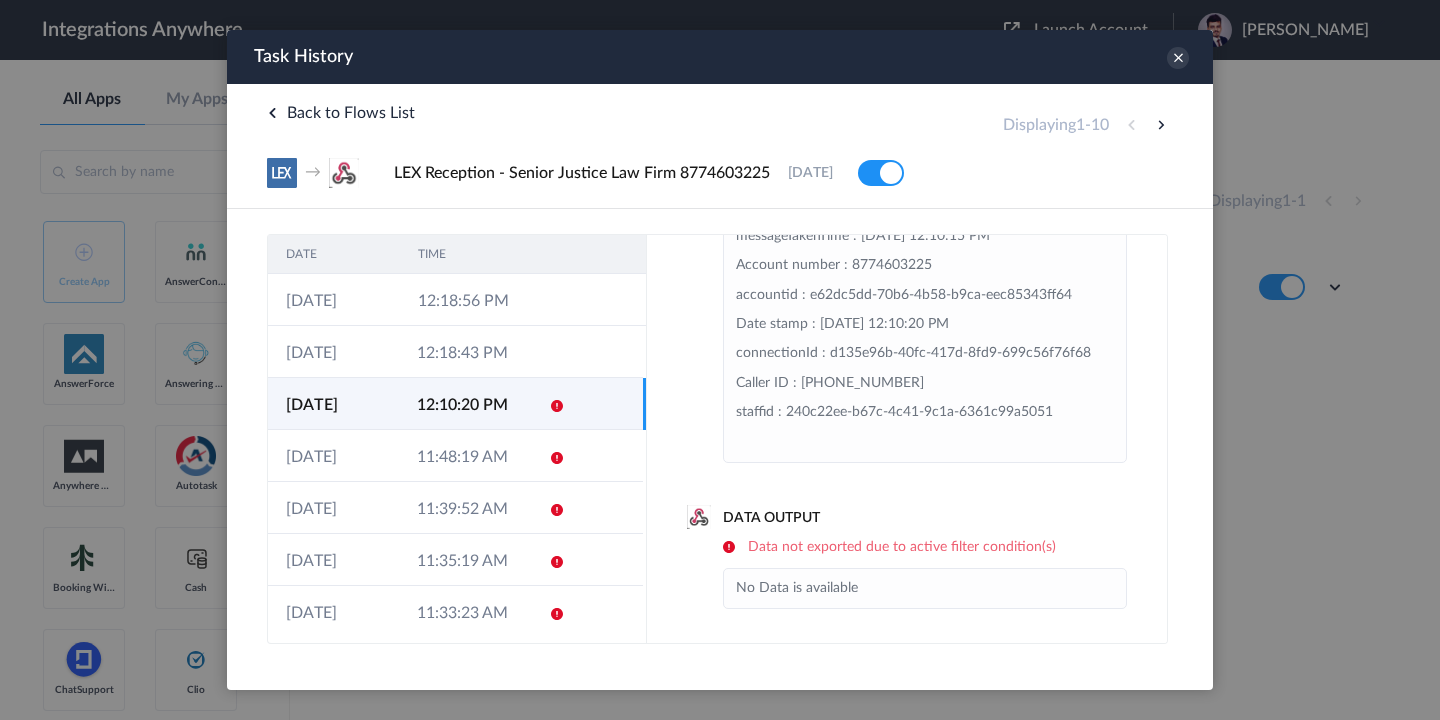 scroll, scrollTop: 0, scrollLeft: 0, axis: both 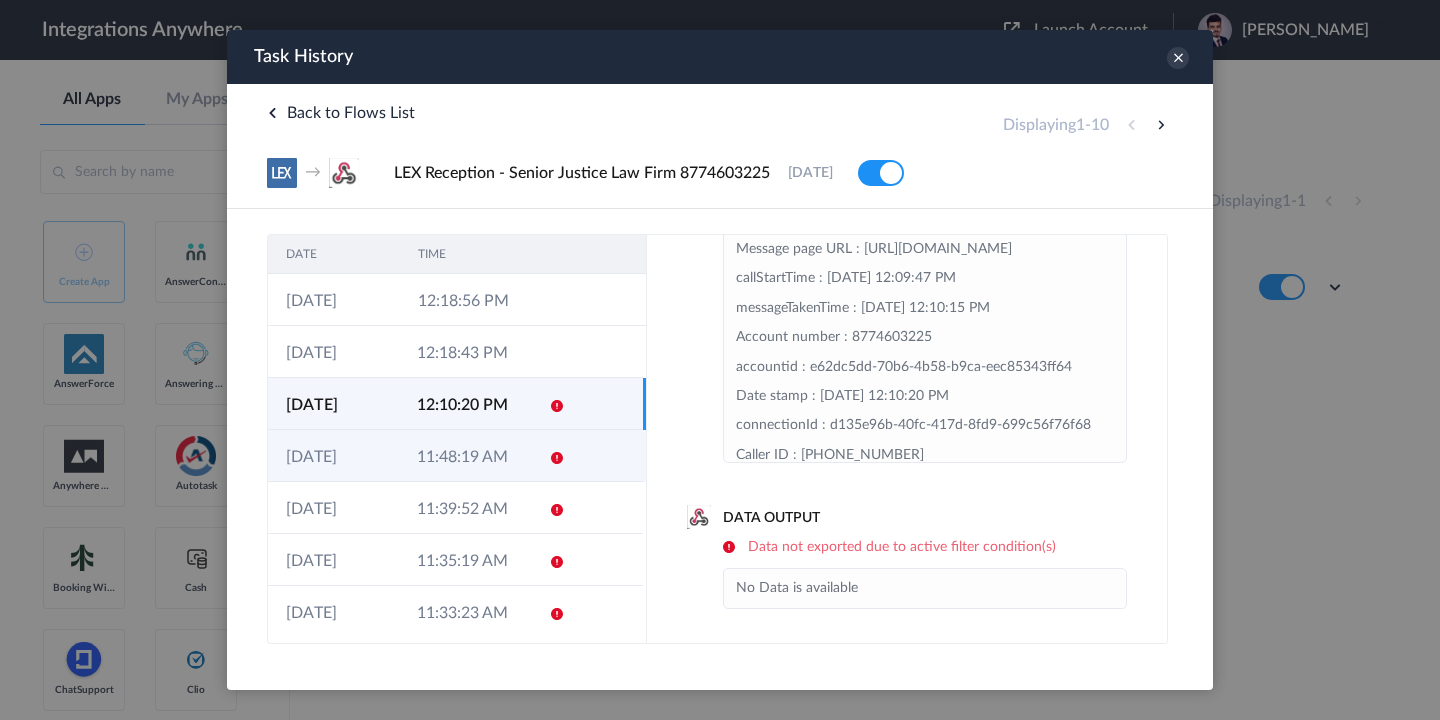 click on "11:48:19 AM" at bounding box center [464, 456] 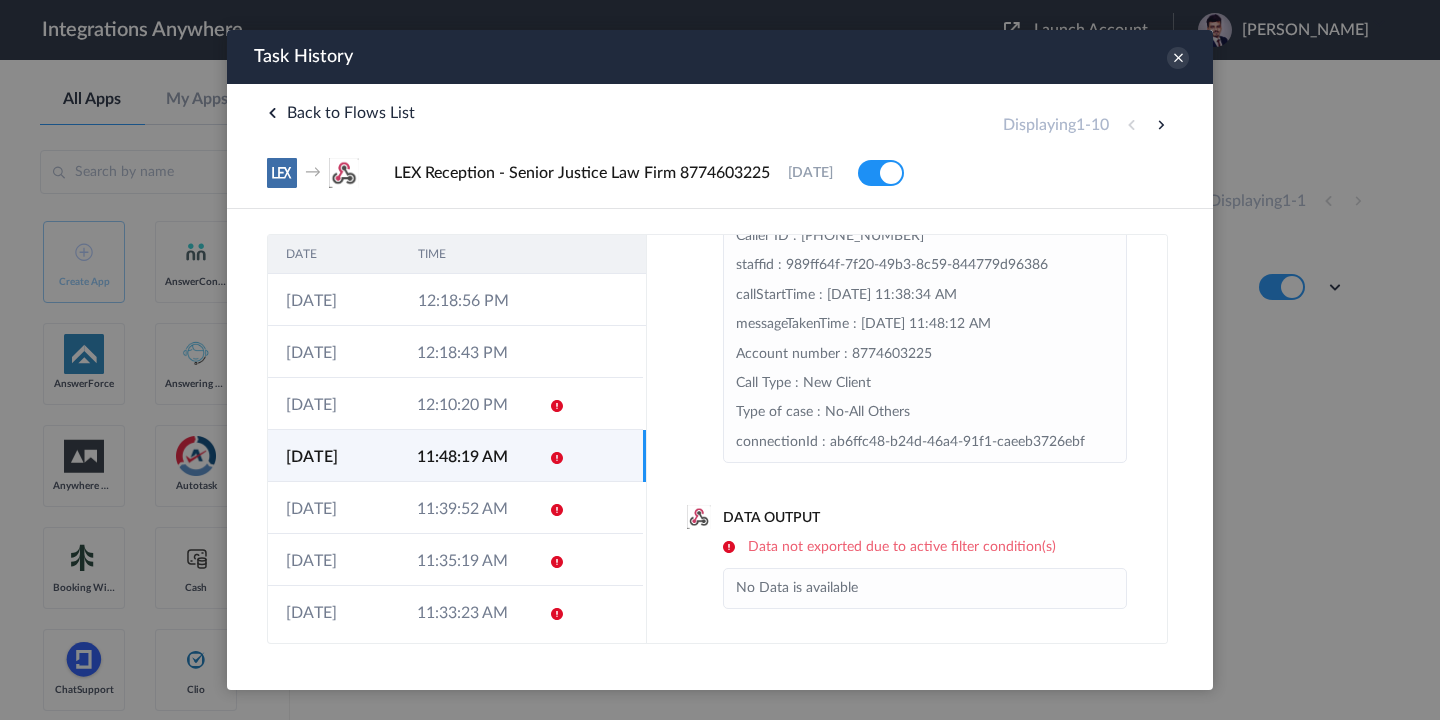 scroll, scrollTop: 572, scrollLeft: 0, axis: vertical 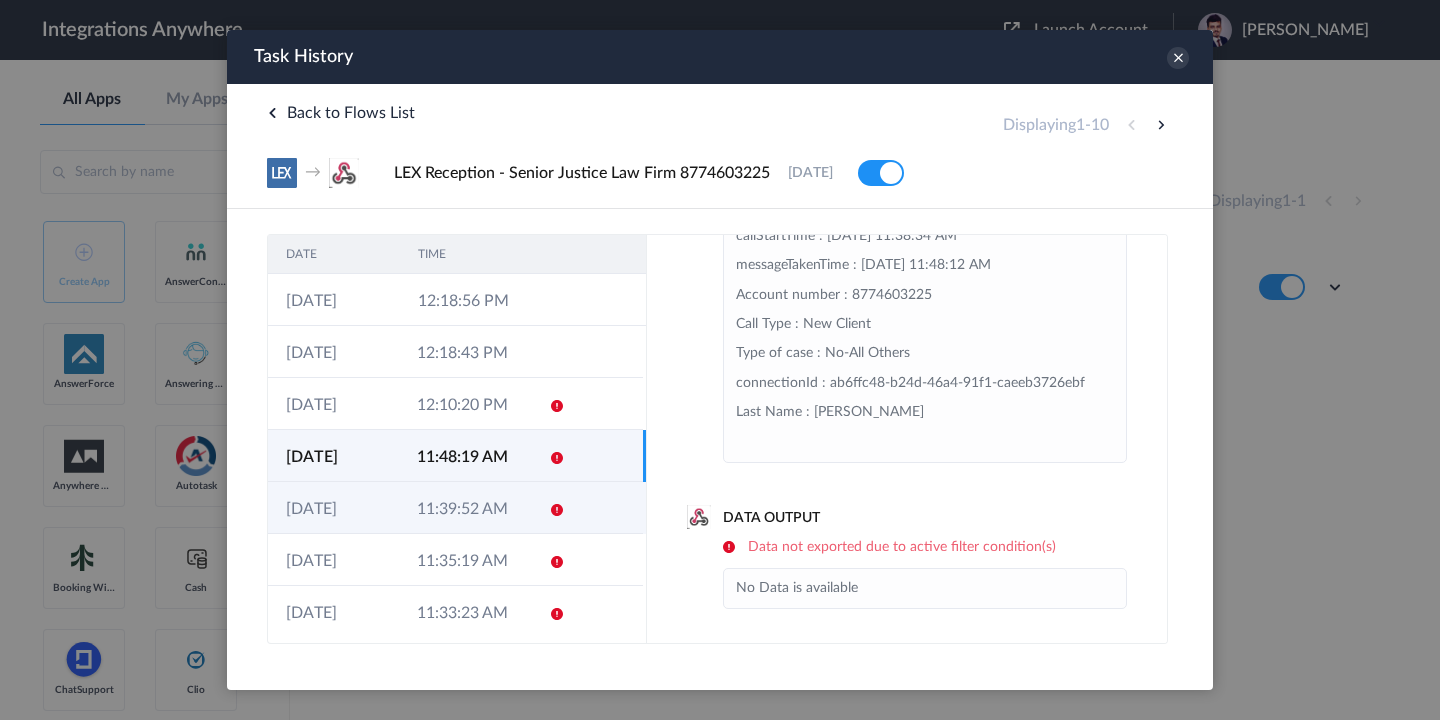 click on "11:39:52 AM" at bounding box center (464, 508) 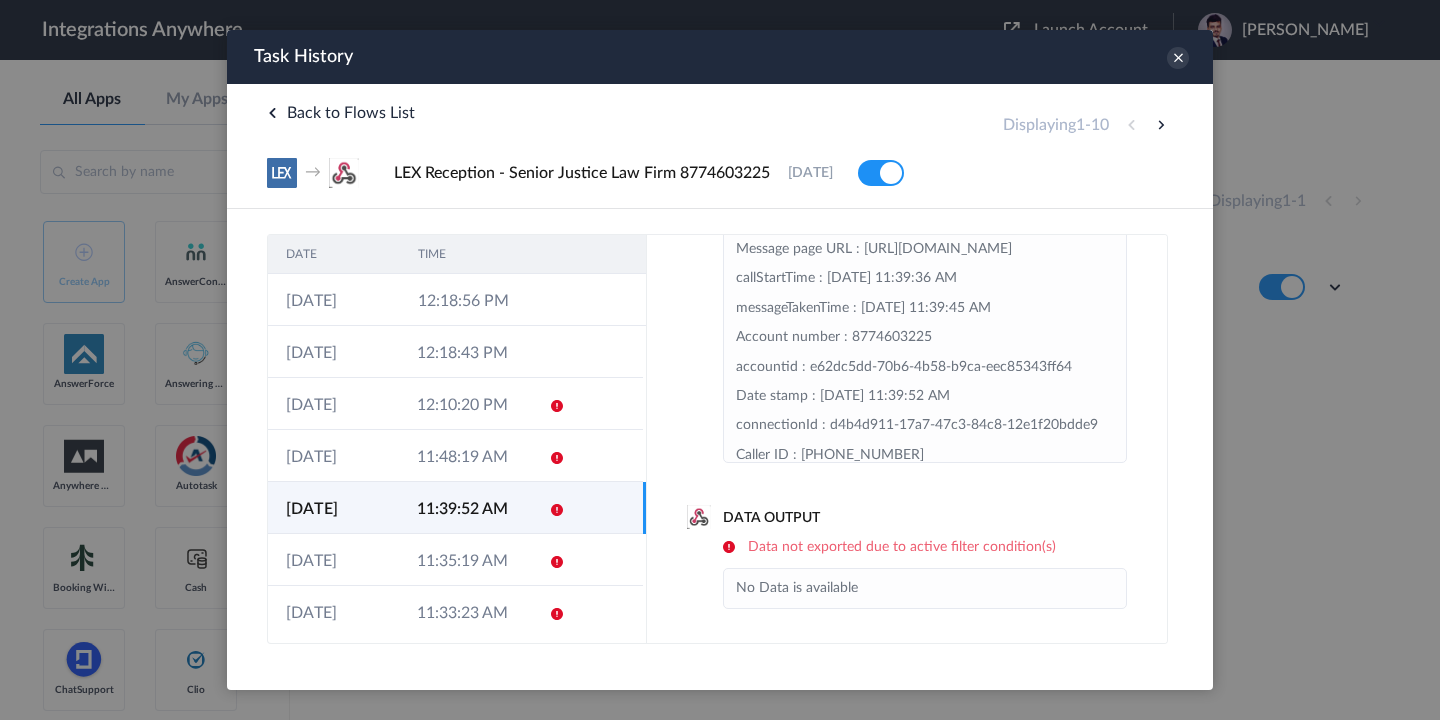 scroll, scrollTop: 219, scrollLeft: 0, axis: vertical 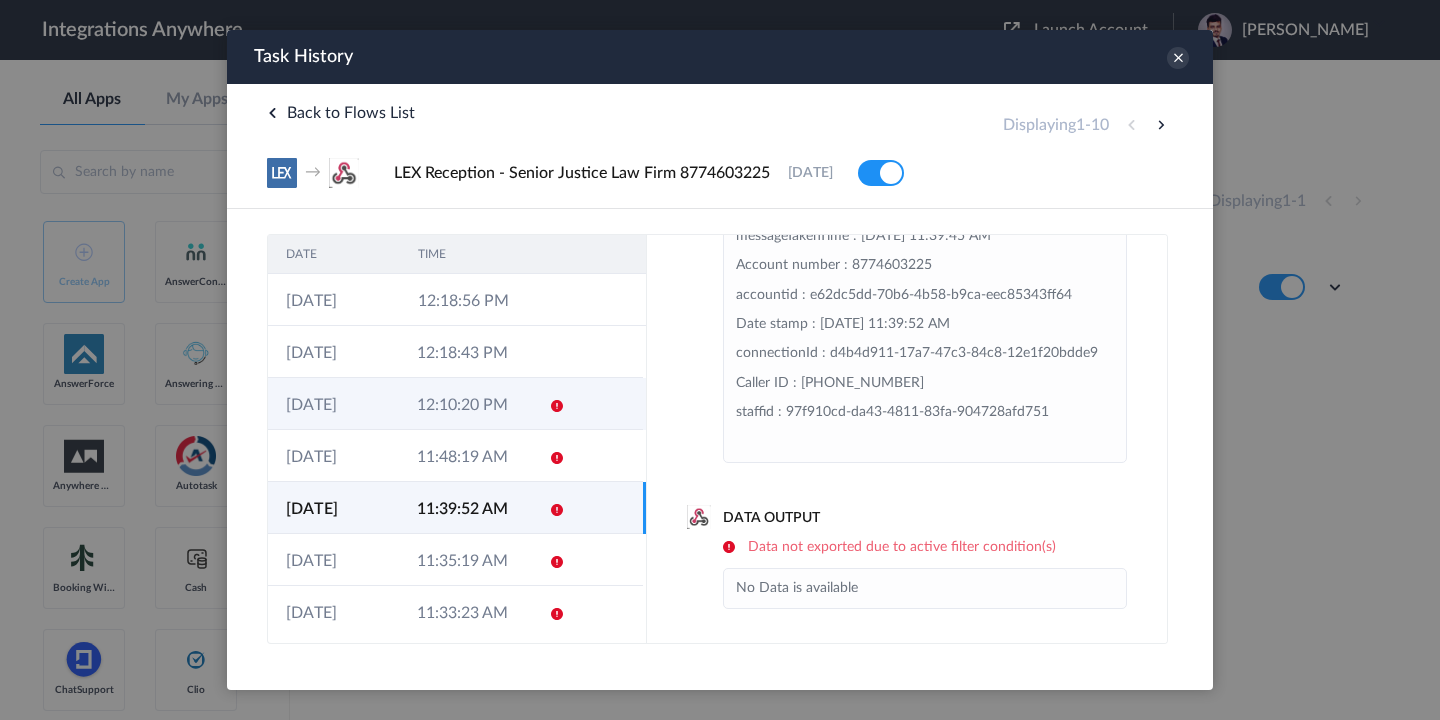 click on "12:10:20 PM" at bounding box center (464, 404) 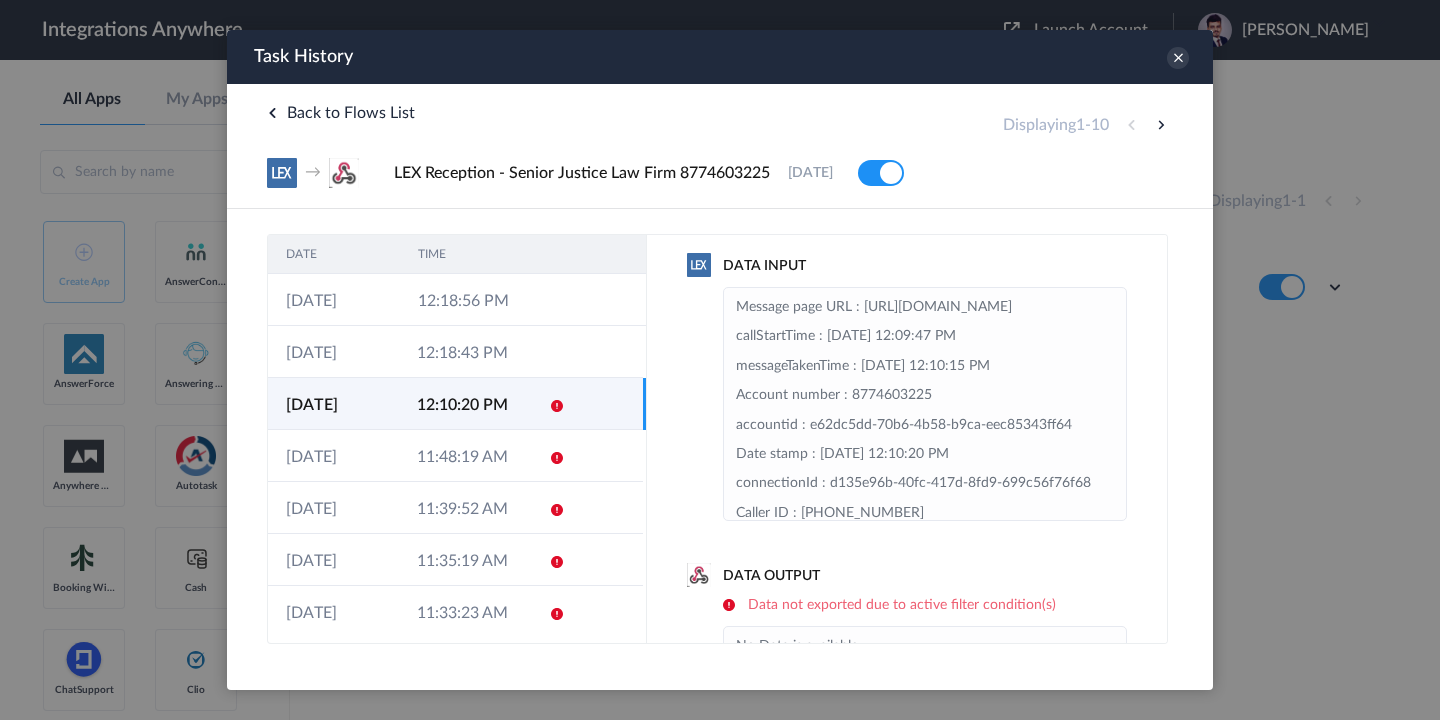 scroll, scrollTop: 0, scrollLeft: 0, axis: both 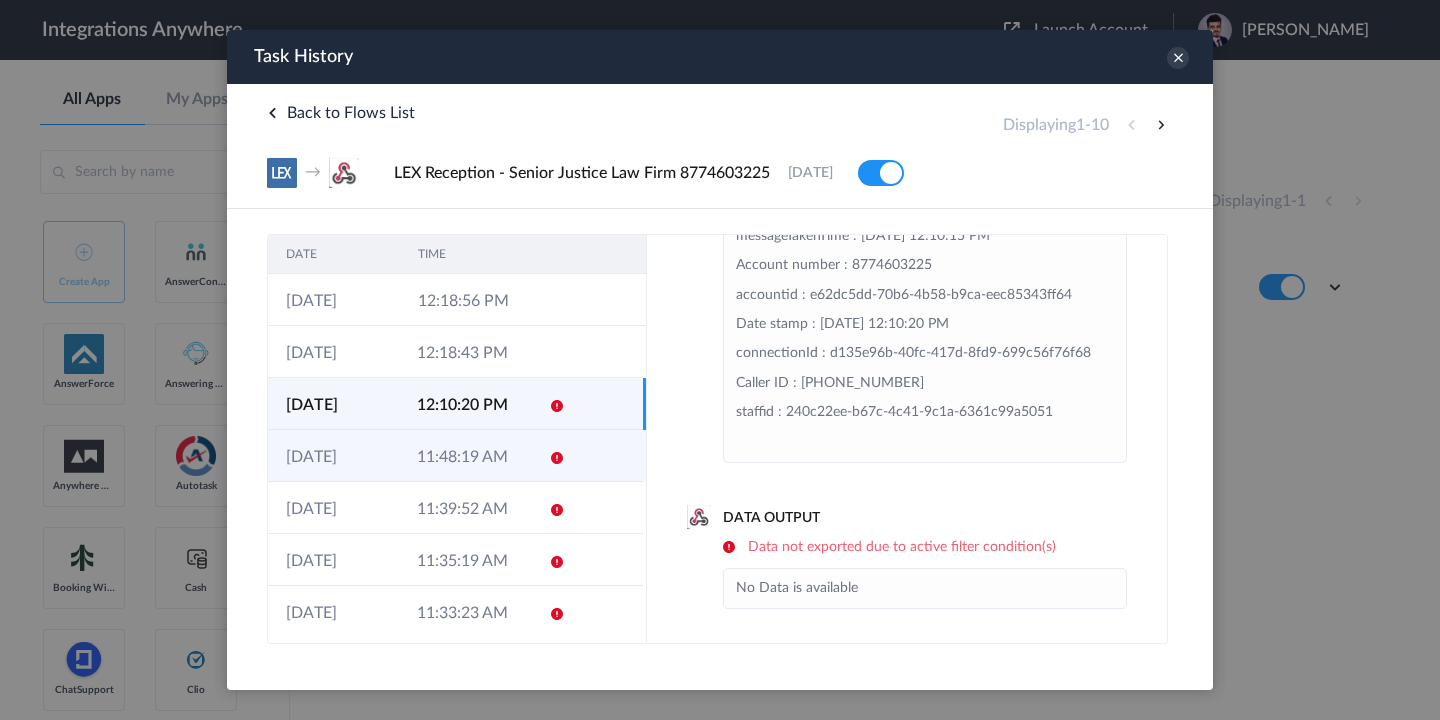 click on "11:48:19 AM" at bounding box center [464, 456] 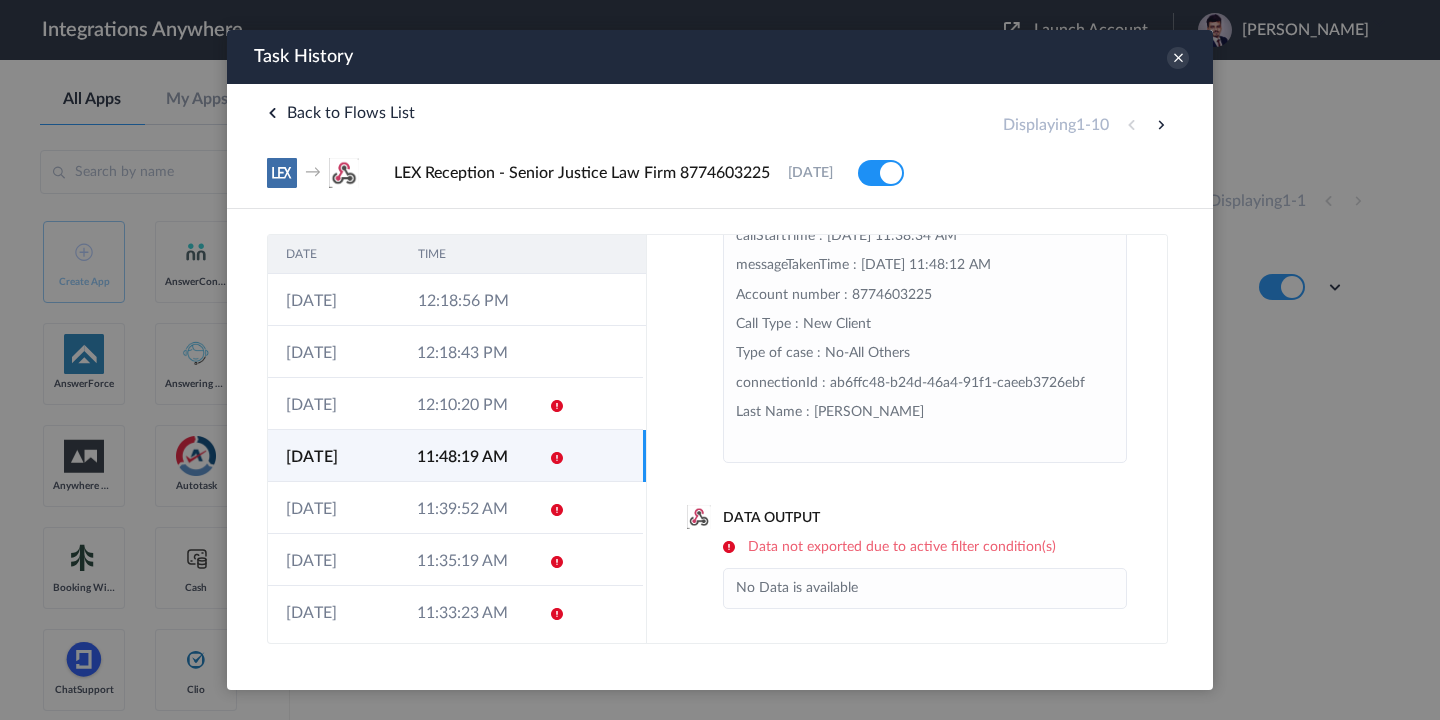 scroll, scrollTop: 572, scrollLeft: 0, axis: vertical 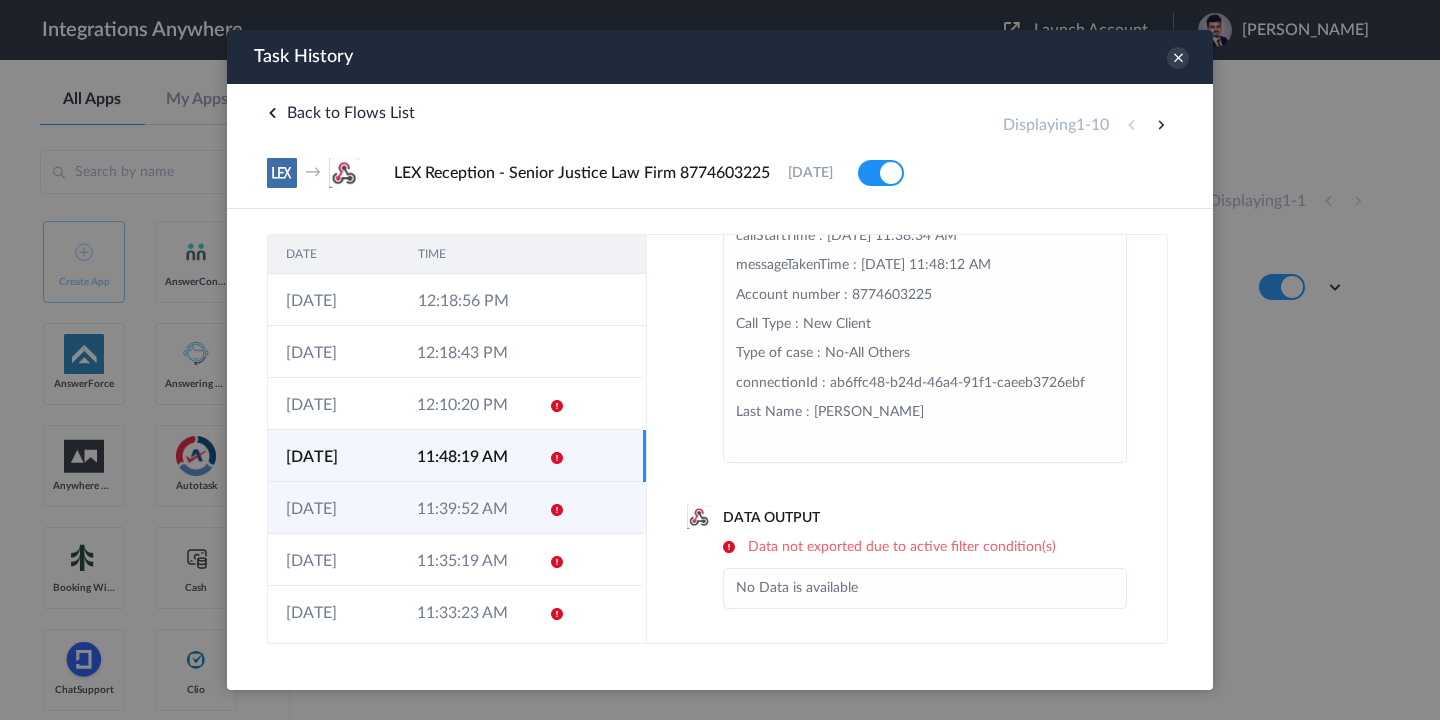 click on "11:39:52 AM" at bounding box center [464, 508] 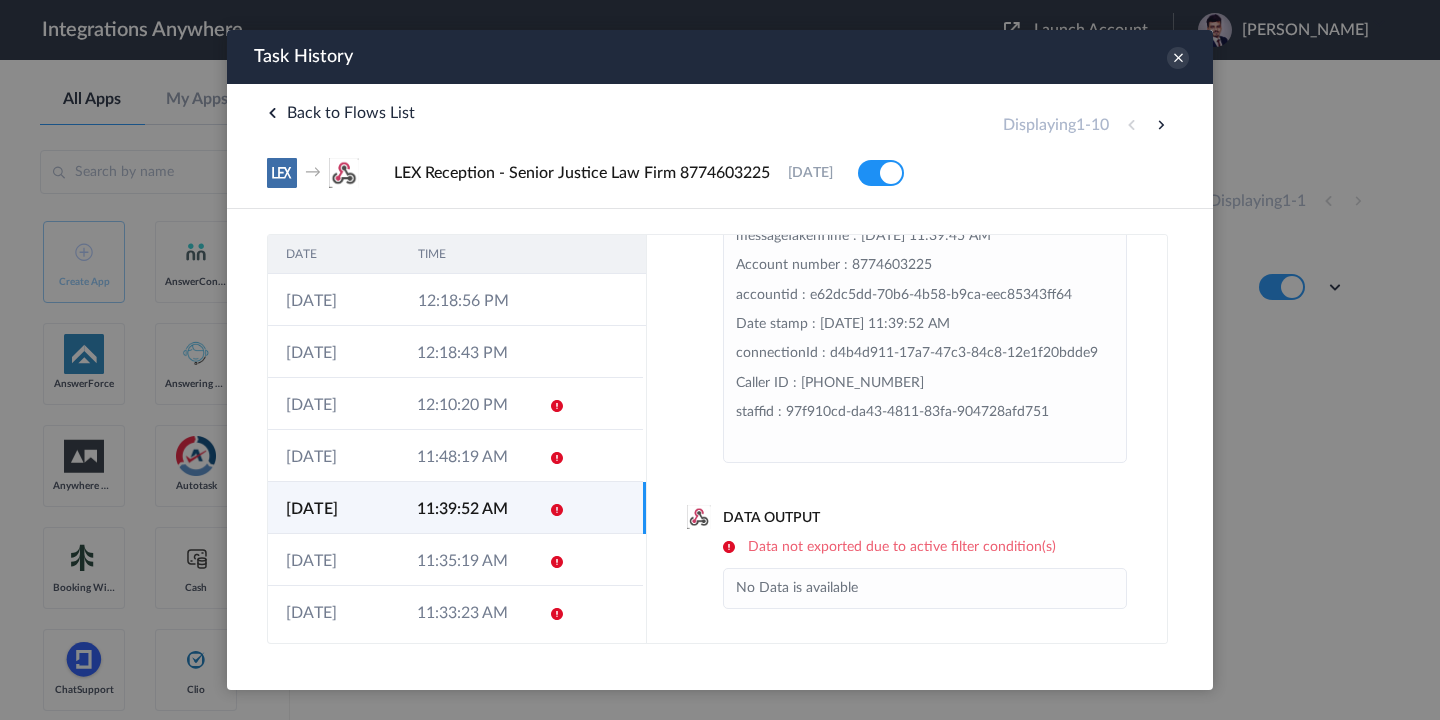 scroll, scrollTop: 219, scrollLeft: 0, axis: vertical 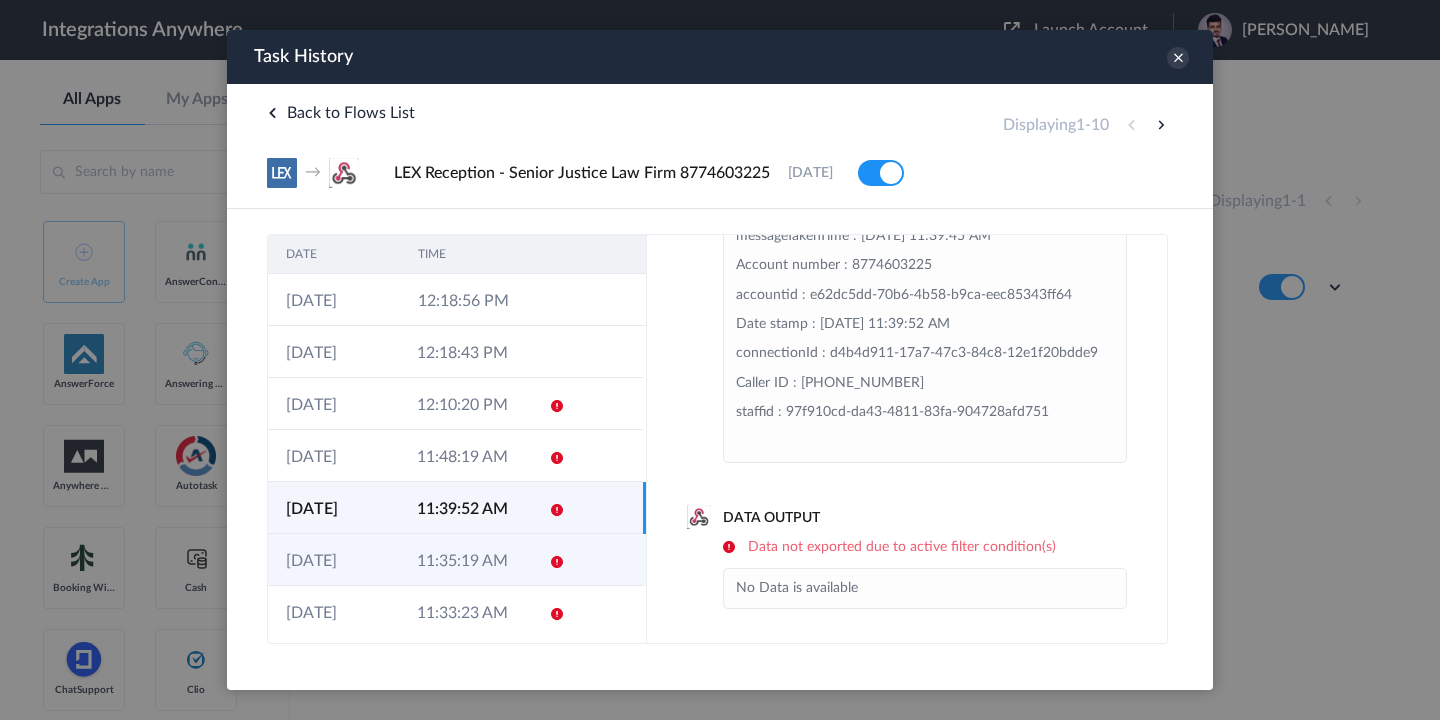 click on "11:35:19 AM" at bounding box center [464, 560] 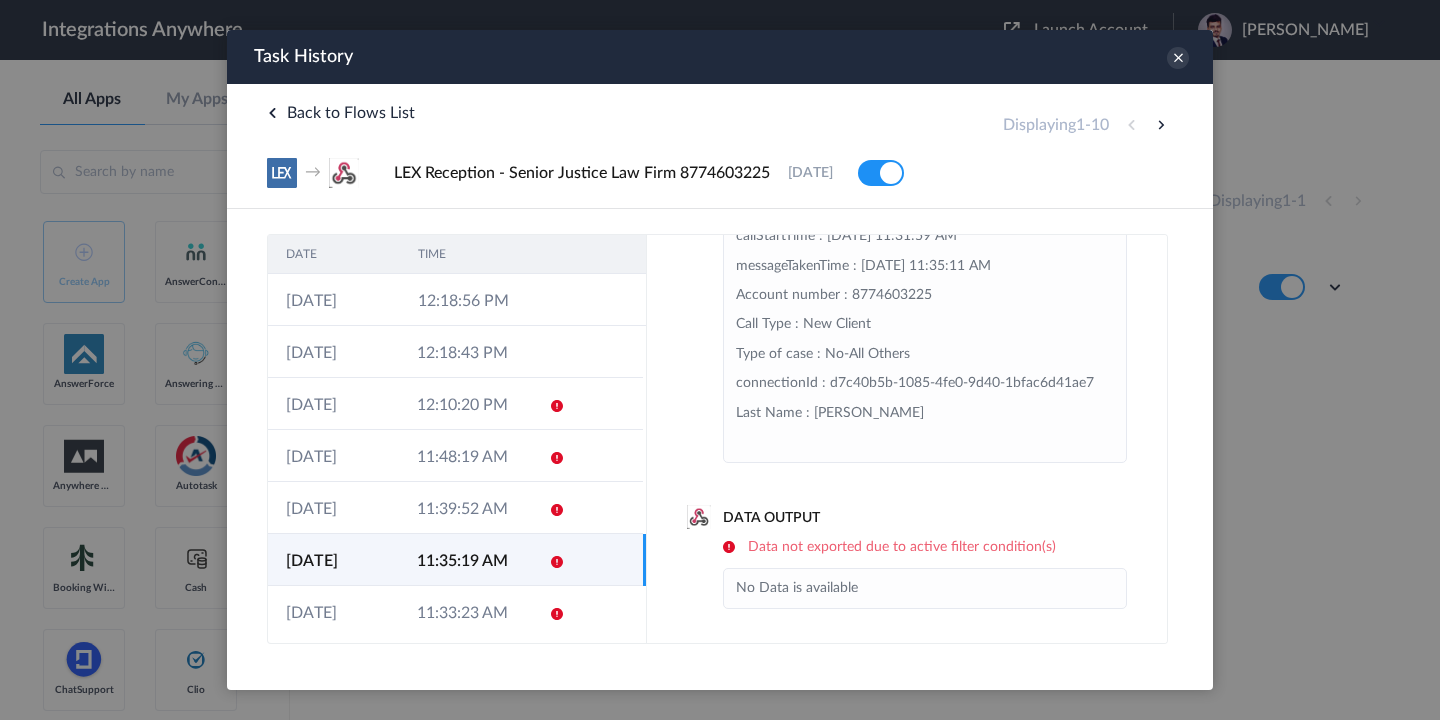 scroll, scrollTop: 386, scrollLeft: 0, axis: vertical 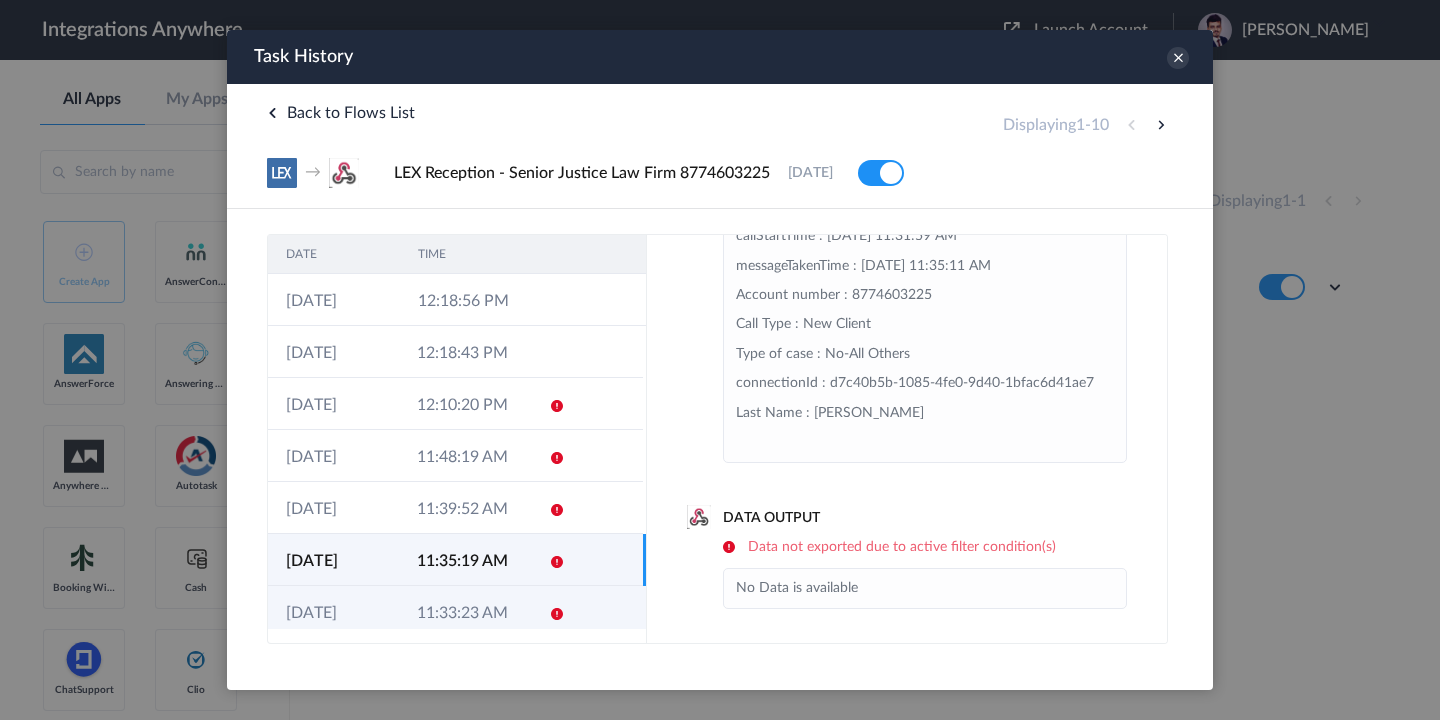 click on "11:33:23 AM" at bounding box center (464, 612) 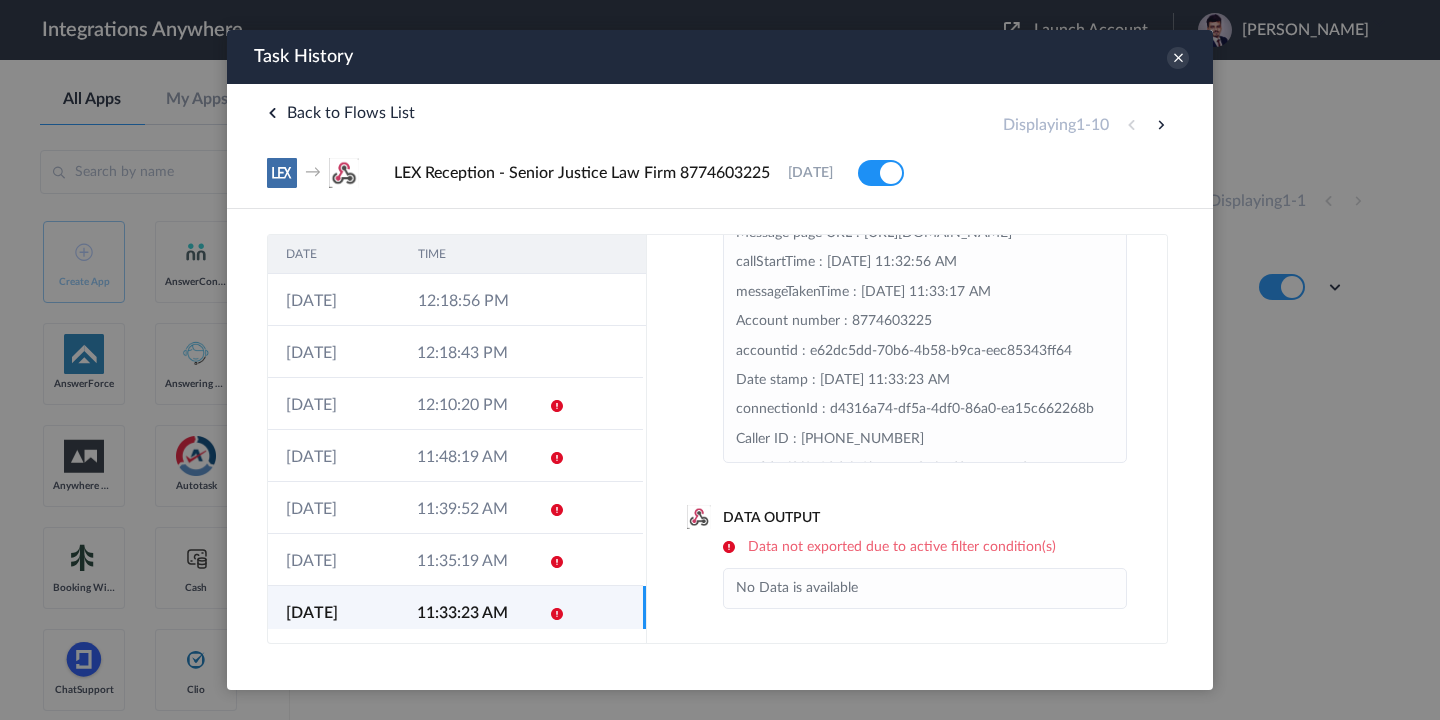 scroll, scrollTop: 0, scrollLeft: 0, axis: both 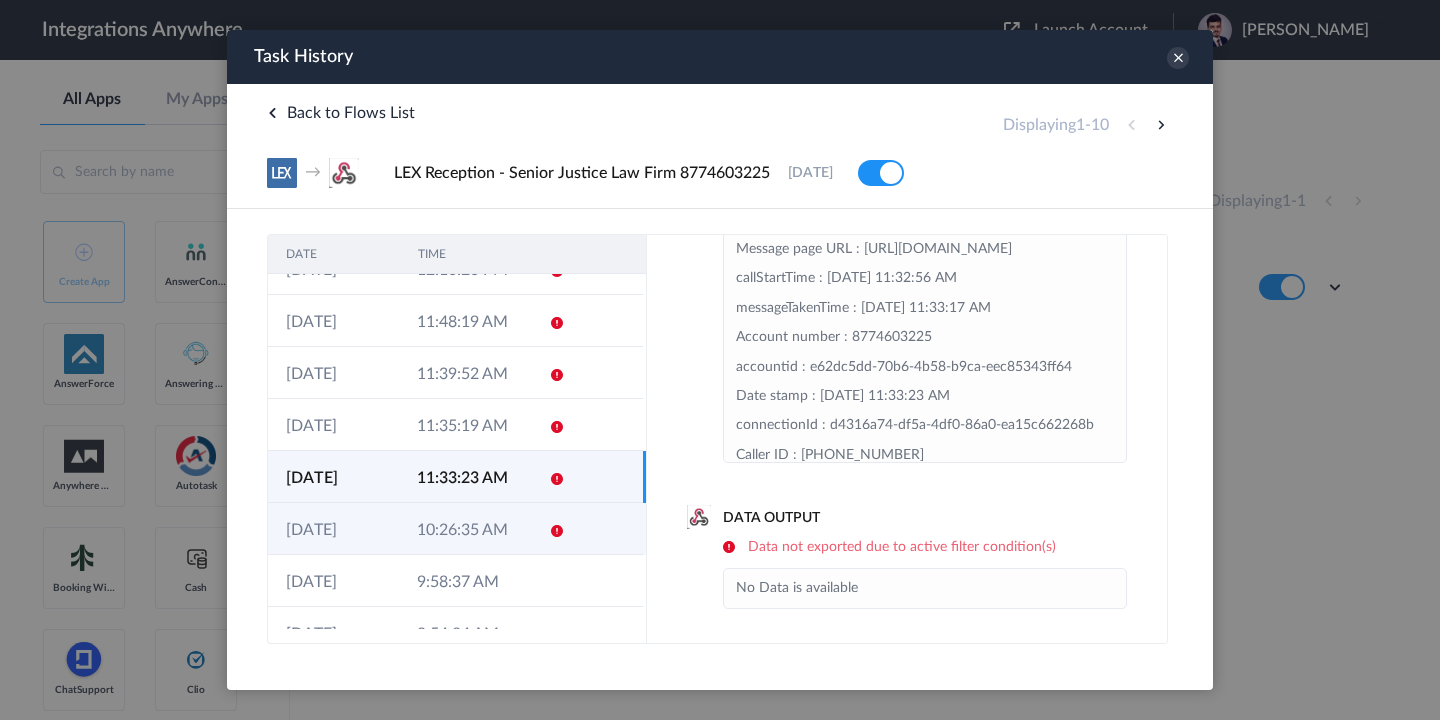 click on "10:26:35 AM" at bounding box center (464, 529) 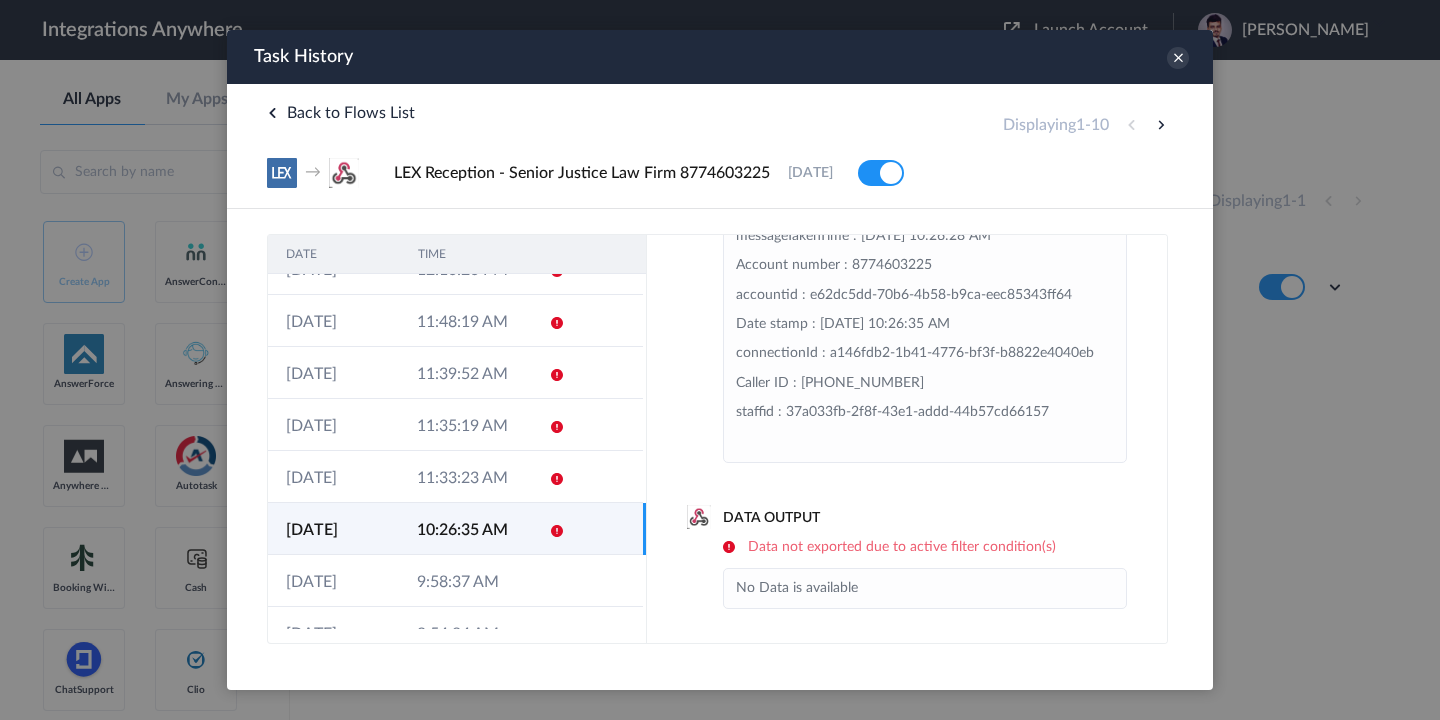 scroll, scrollTop: 0, scrollLeft: 0, axis: both 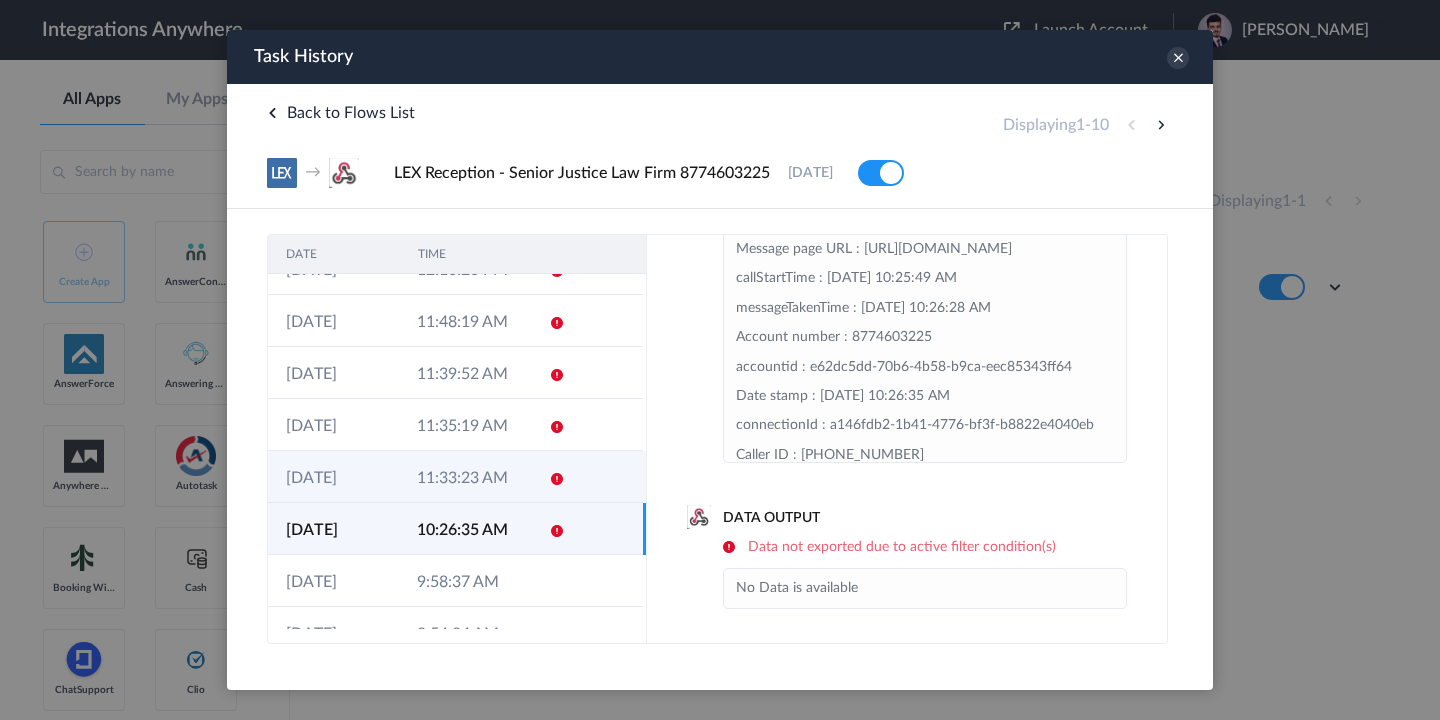 click on "11:33:23 AM" at bounding box center (464, 477) 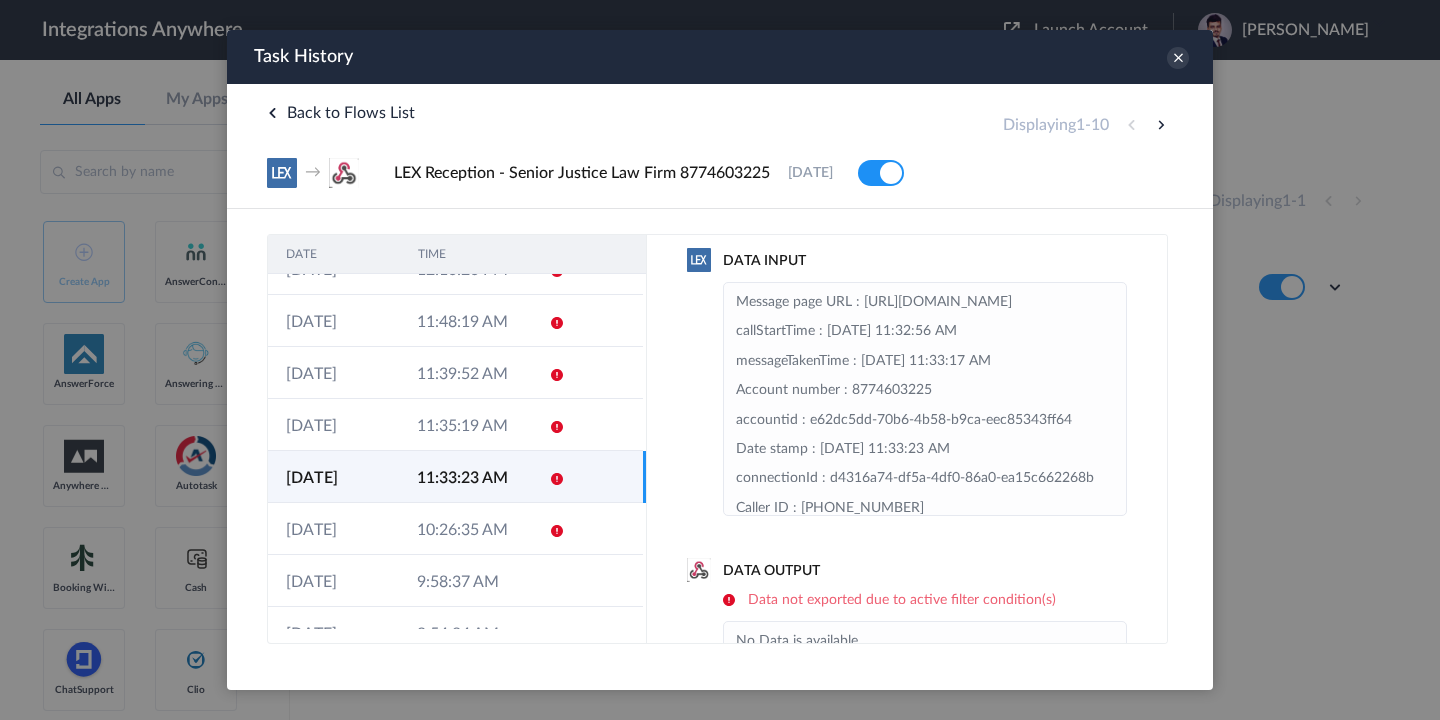 scroll, scrollTop: 0, scrollLeft: 0, axis: both 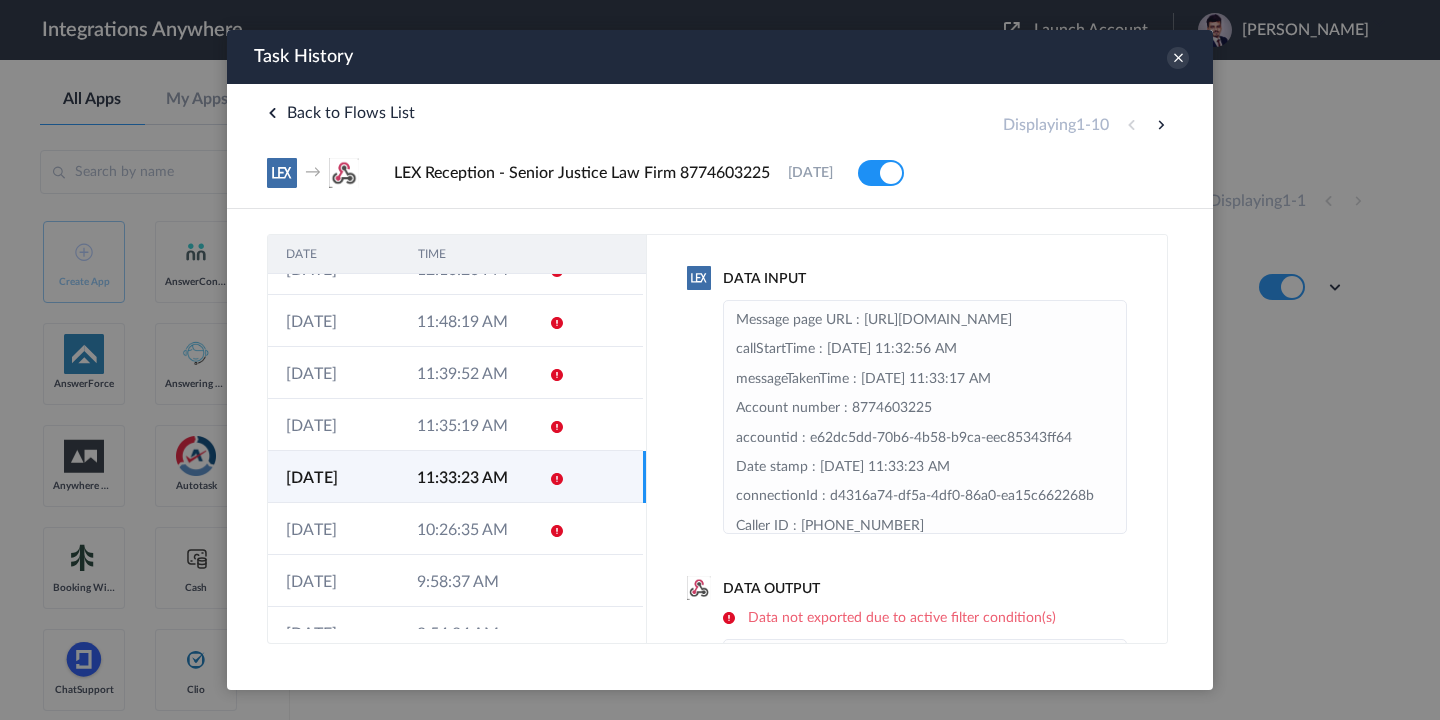 click on "15-07-2025" at bounding box center [333, 477] 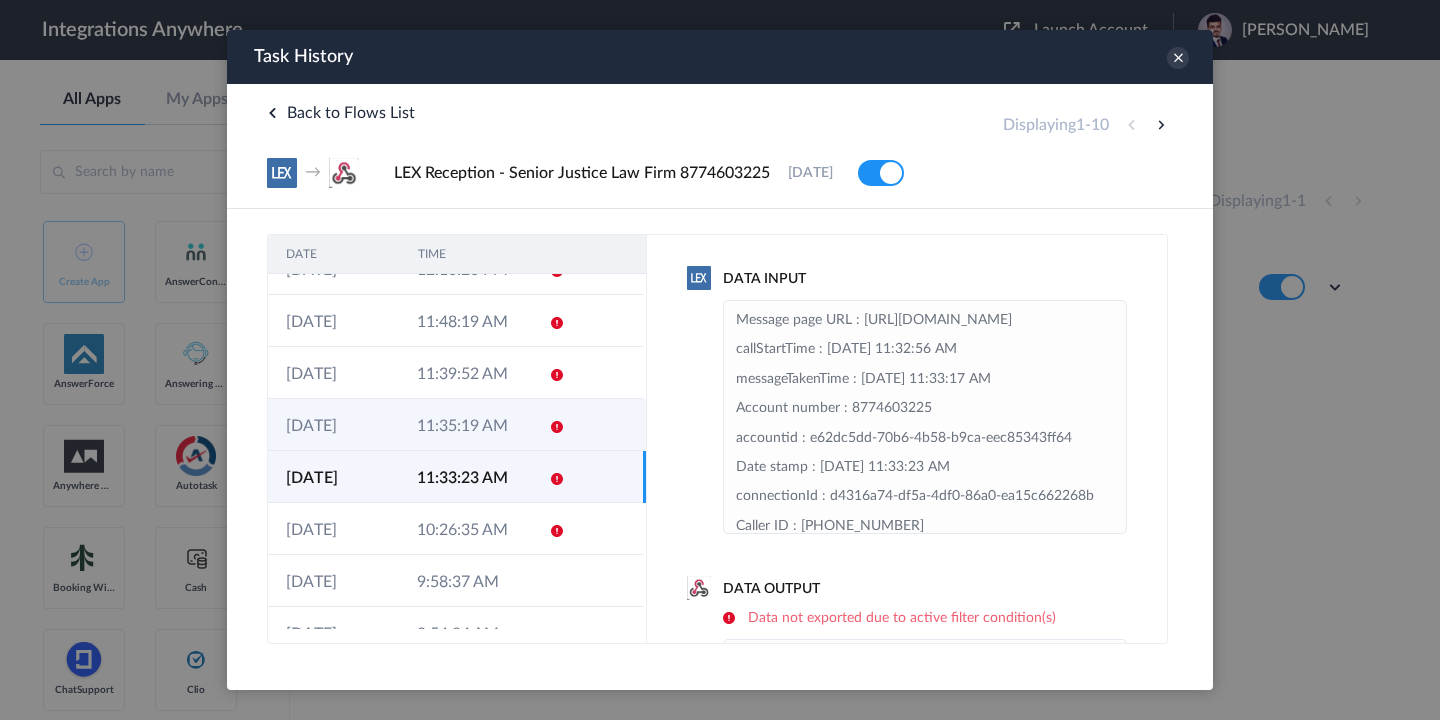 click on "11:35:19 AM" at bounding box center [464, 425] 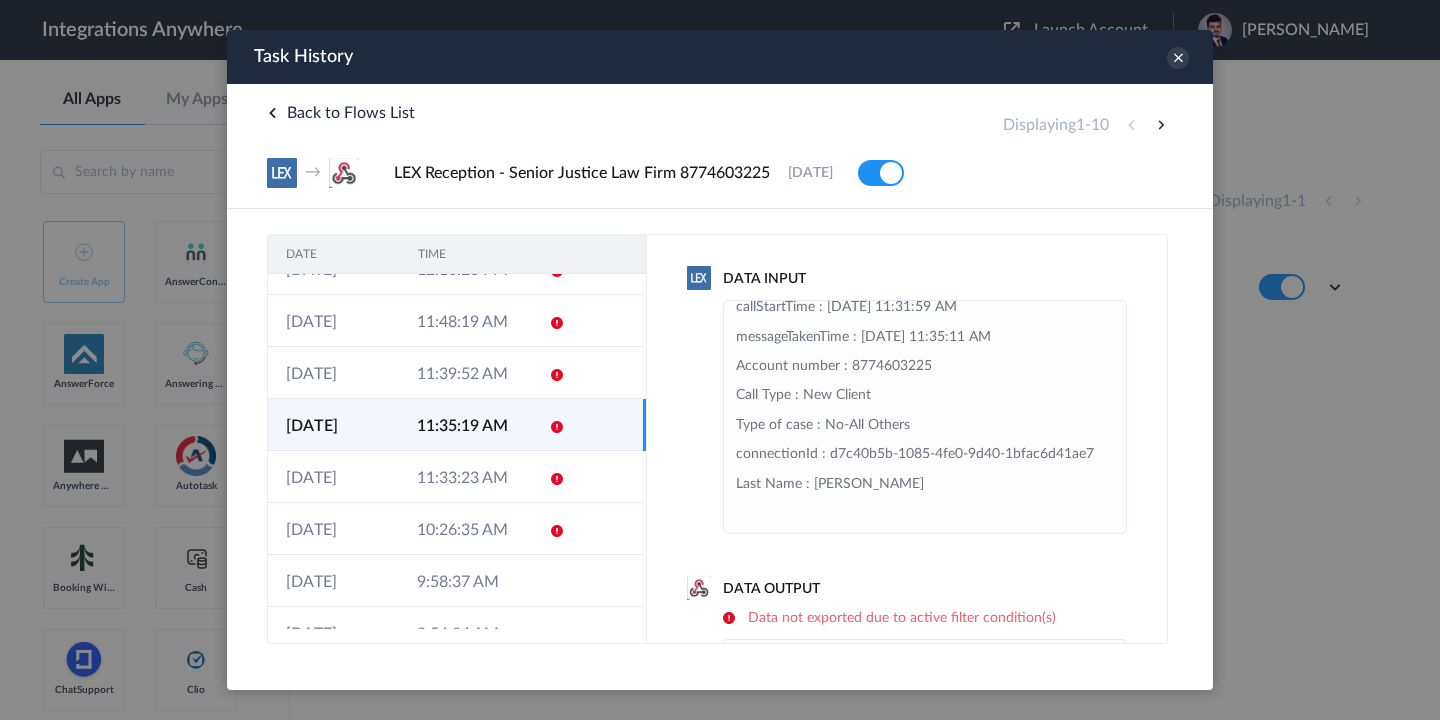 scroll, scrollTop: 387, scrollLeft: 0, axis: vertical 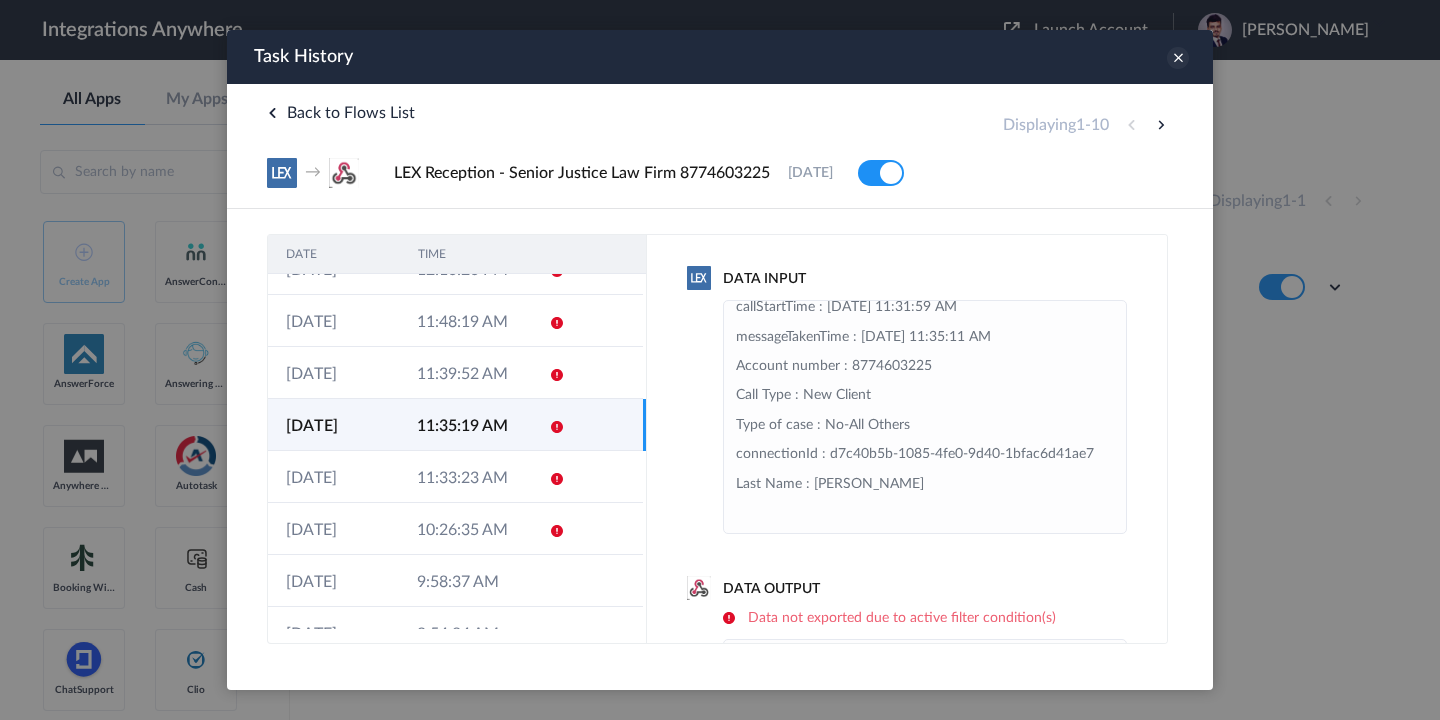 click at bounding box center [1178, 58] 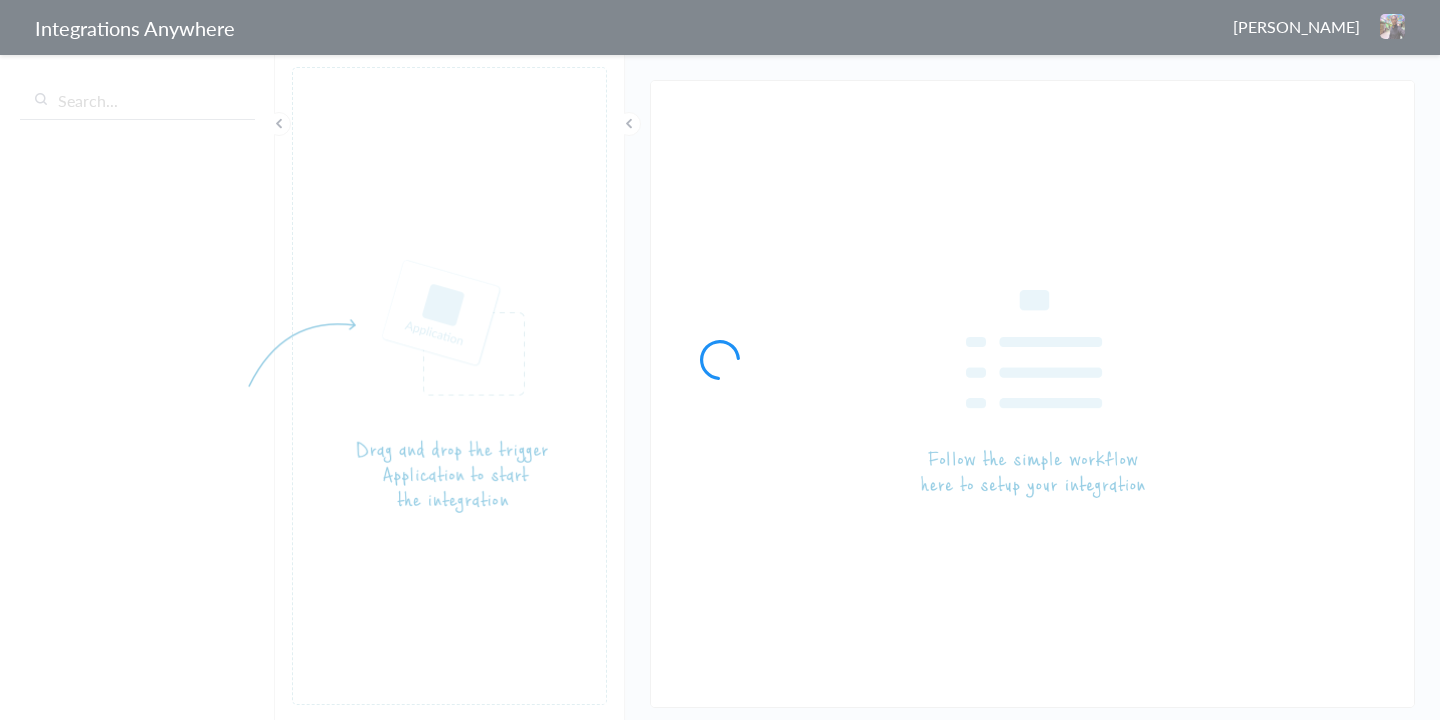 scroll, scrollTop: 0, scrollLeft: 0, axis: both 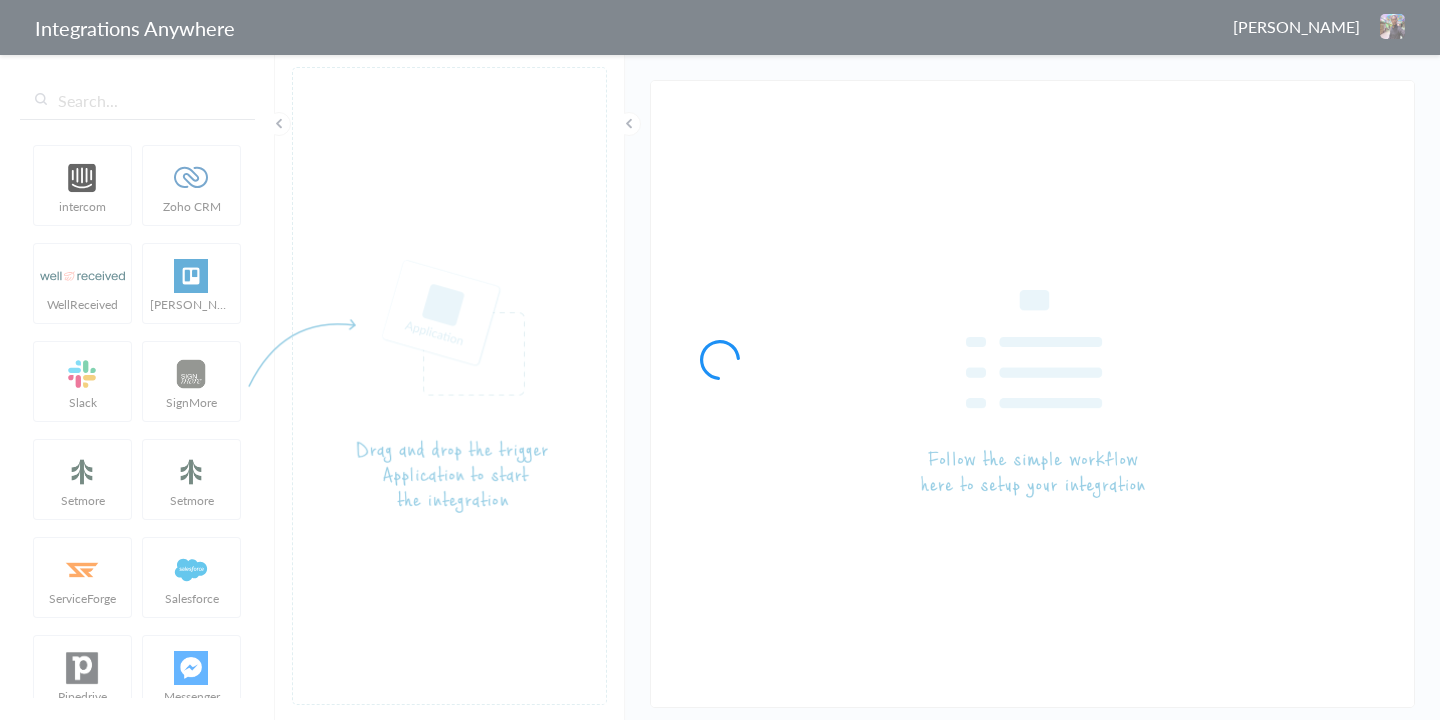 type on "LEX Reception - Senior Justice Law Firm 8774603225" 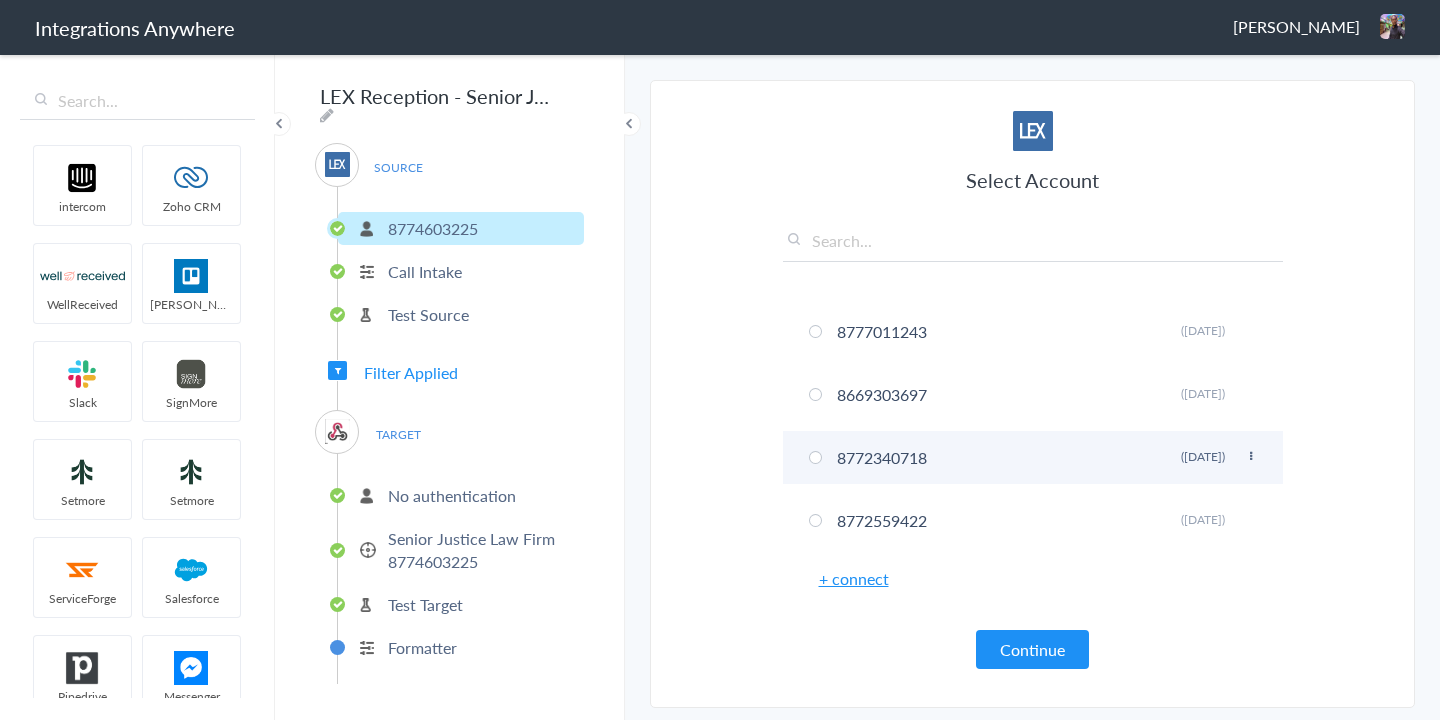 scroll, scrollTop: 0, scrollLeft: 0, axis: both 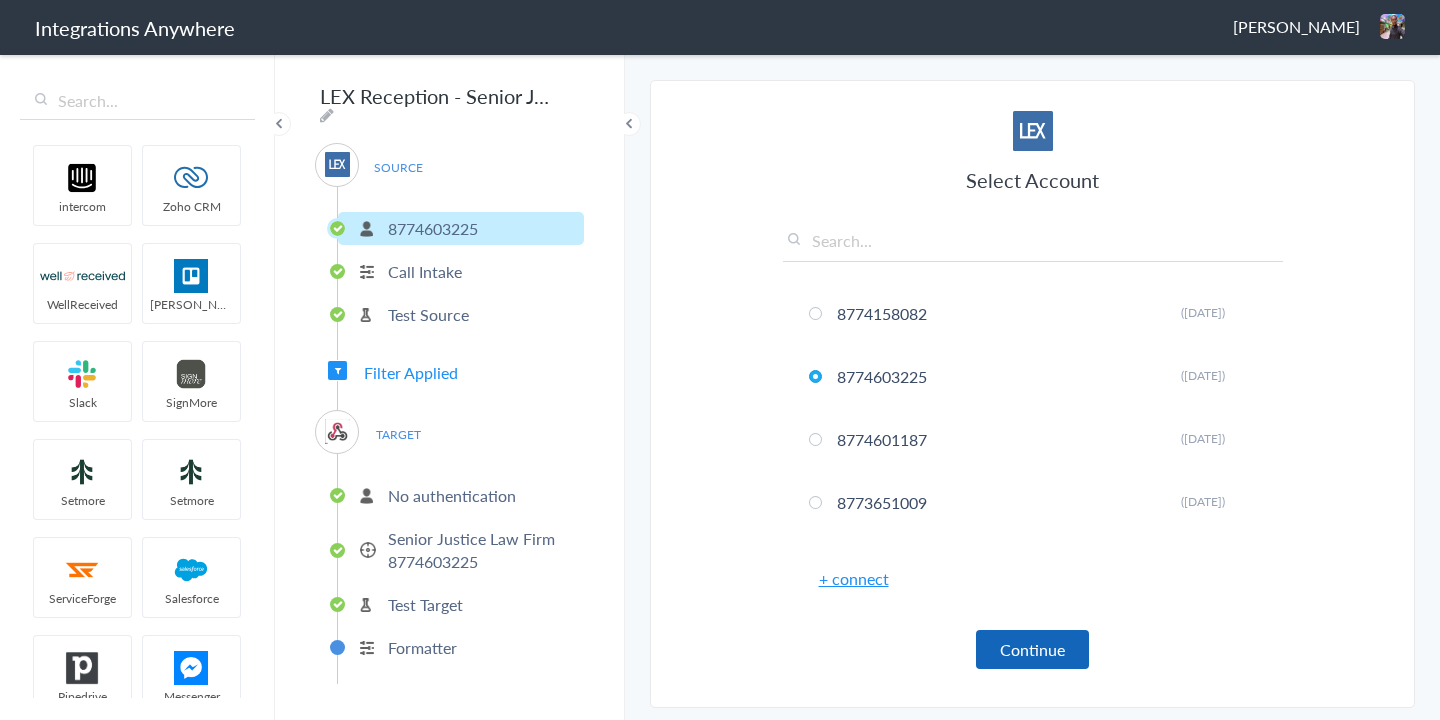 click on "Continue" at bounding box center (1032, 649) 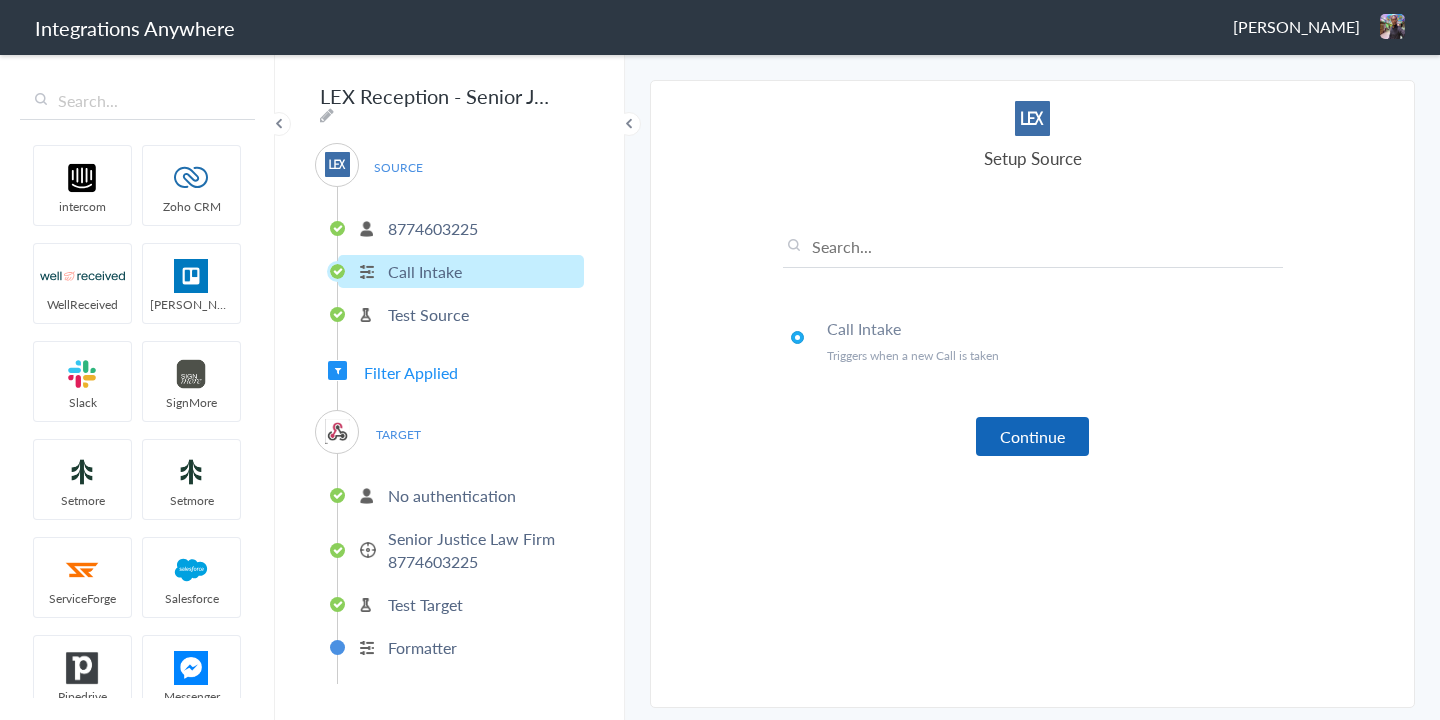 click on "Continue" at bounding box center [1032, 436] 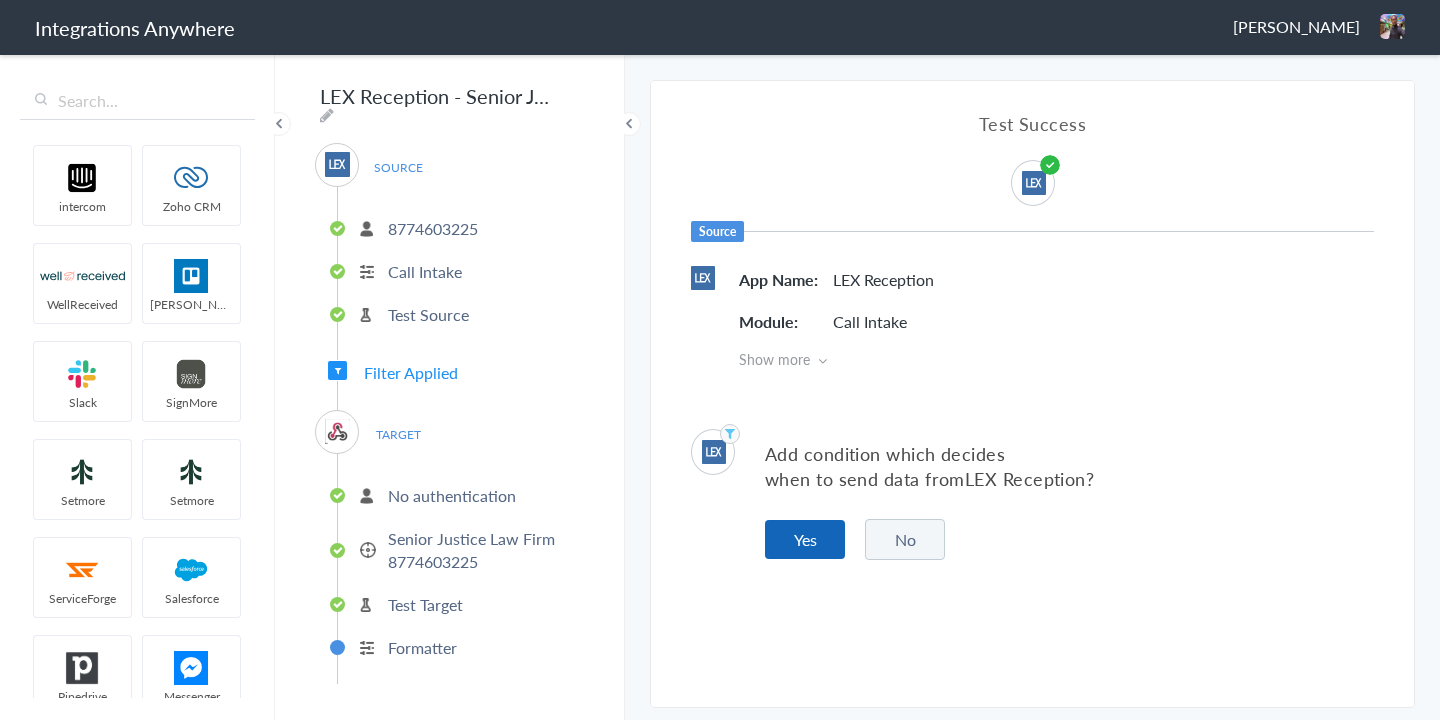 click on "Yes" at bounding box center [805, 539] 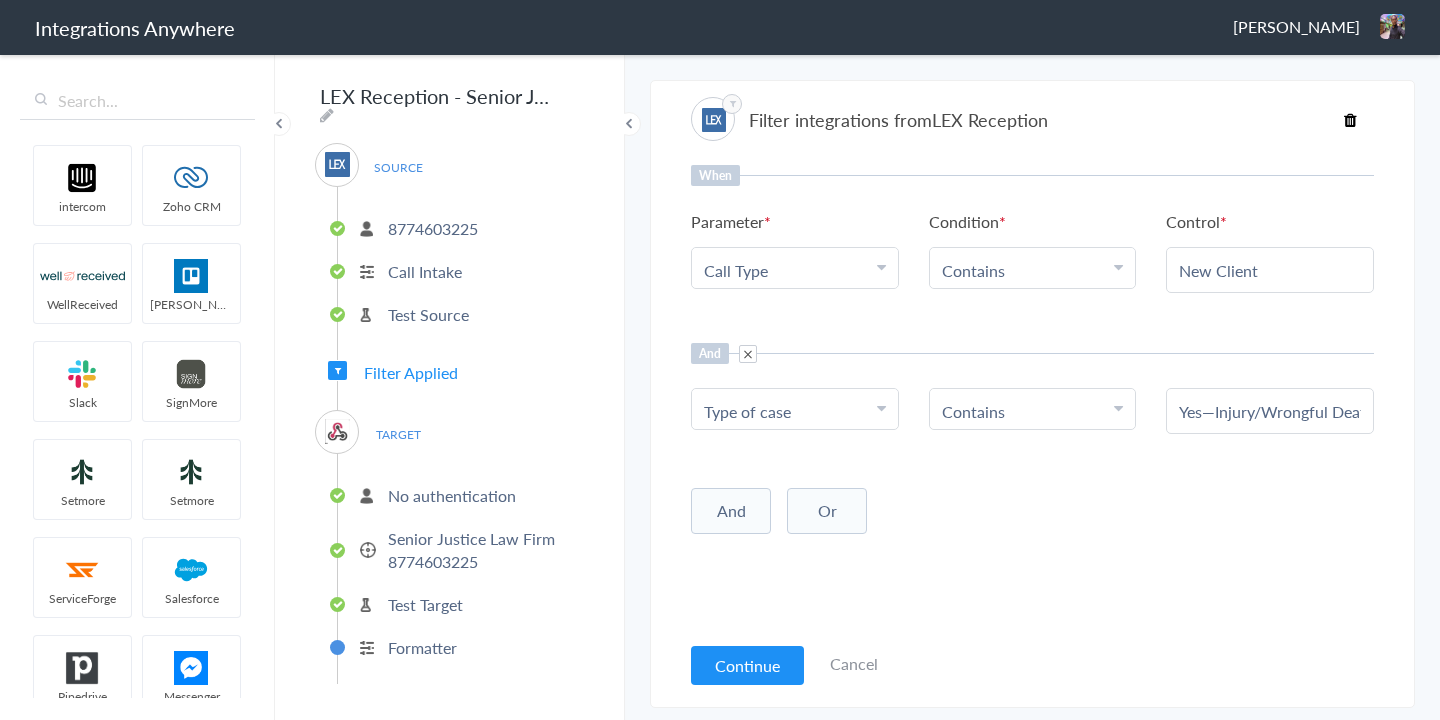 click at bounding box center [748, 354] 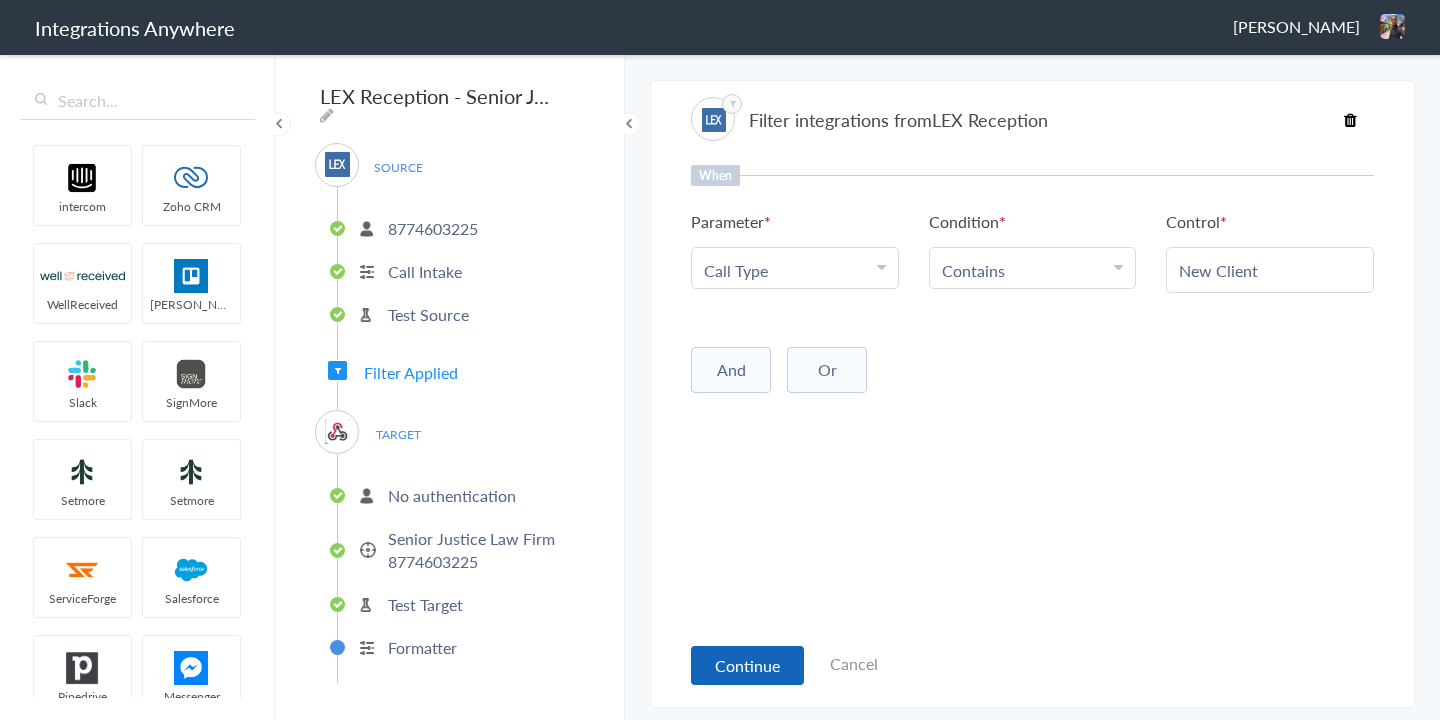 click on "Continue" at bounding box center (747, 665) 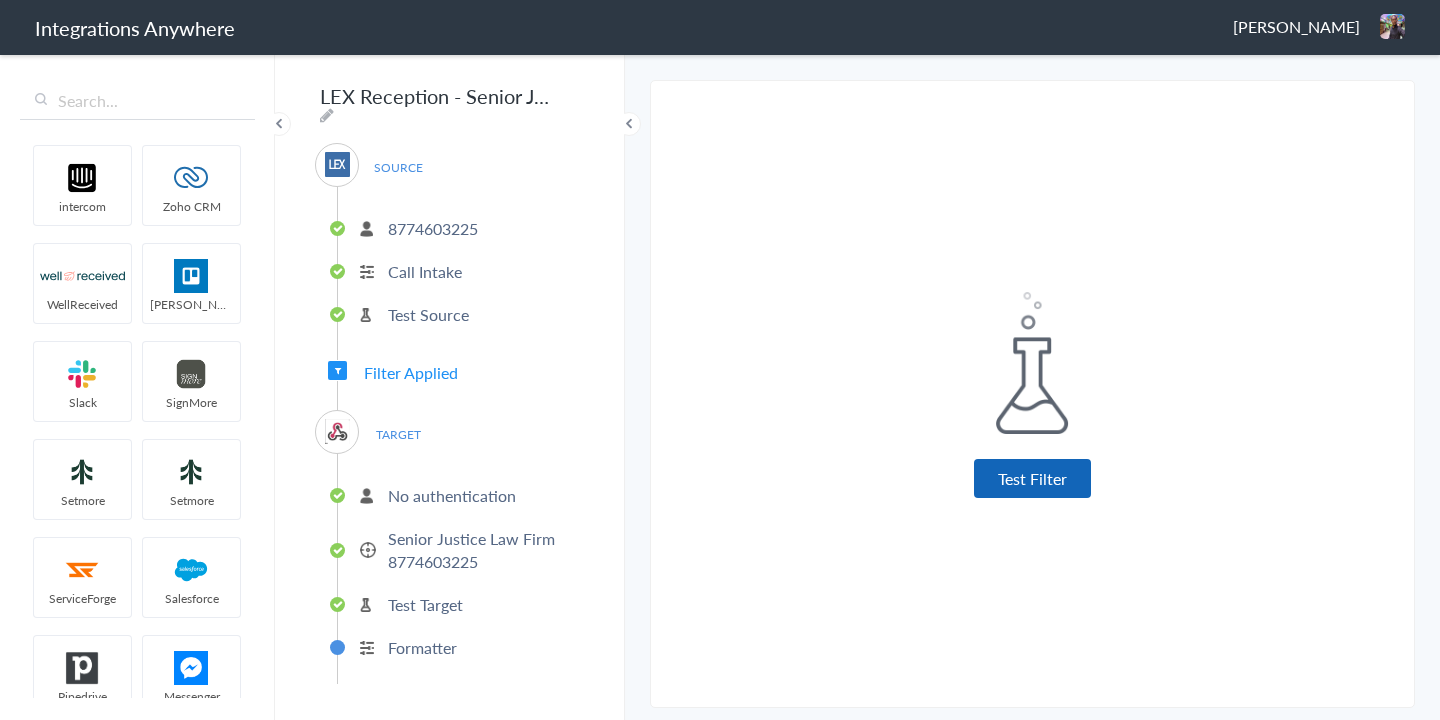 click on "Test Filter" at bounding box center (1032, 478) 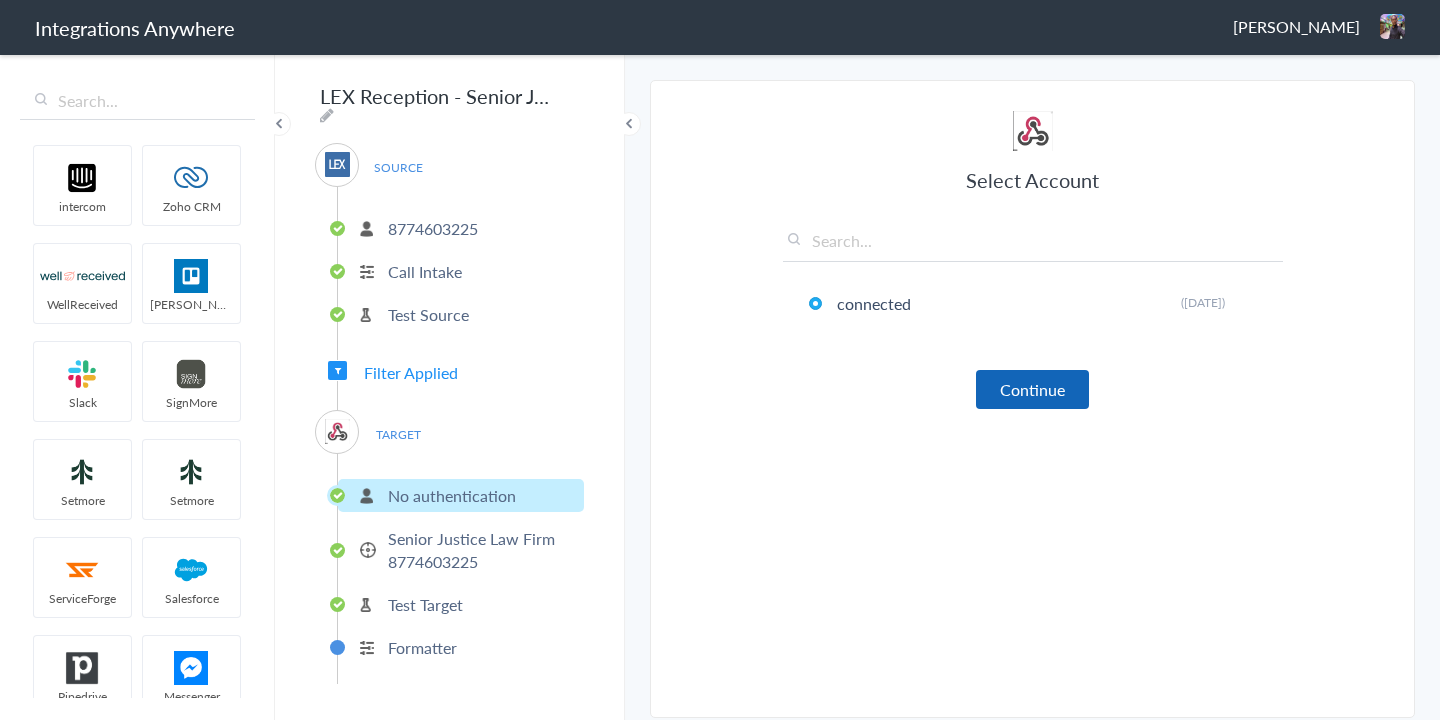 click on "Continue" at bounding box center (1032, 389) 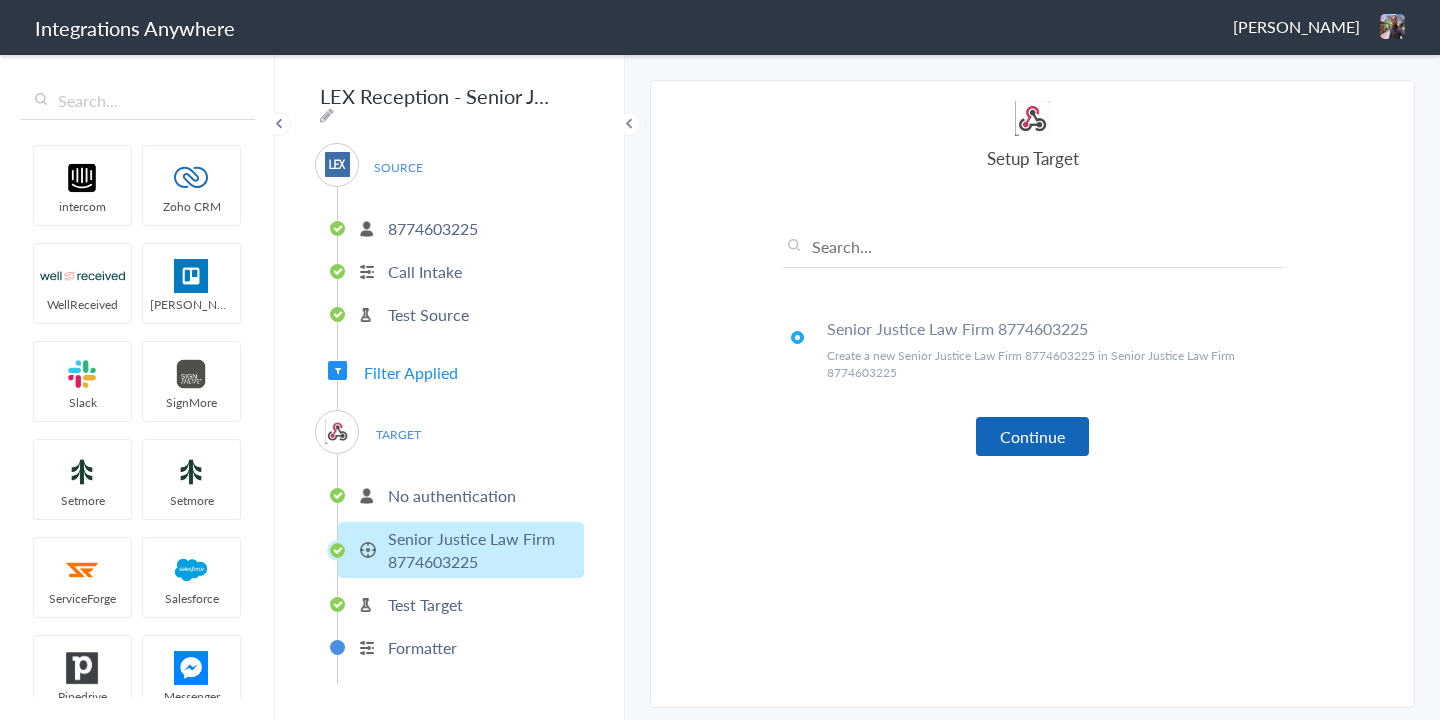 click on "Continue" at bounding box center (1032, 436) 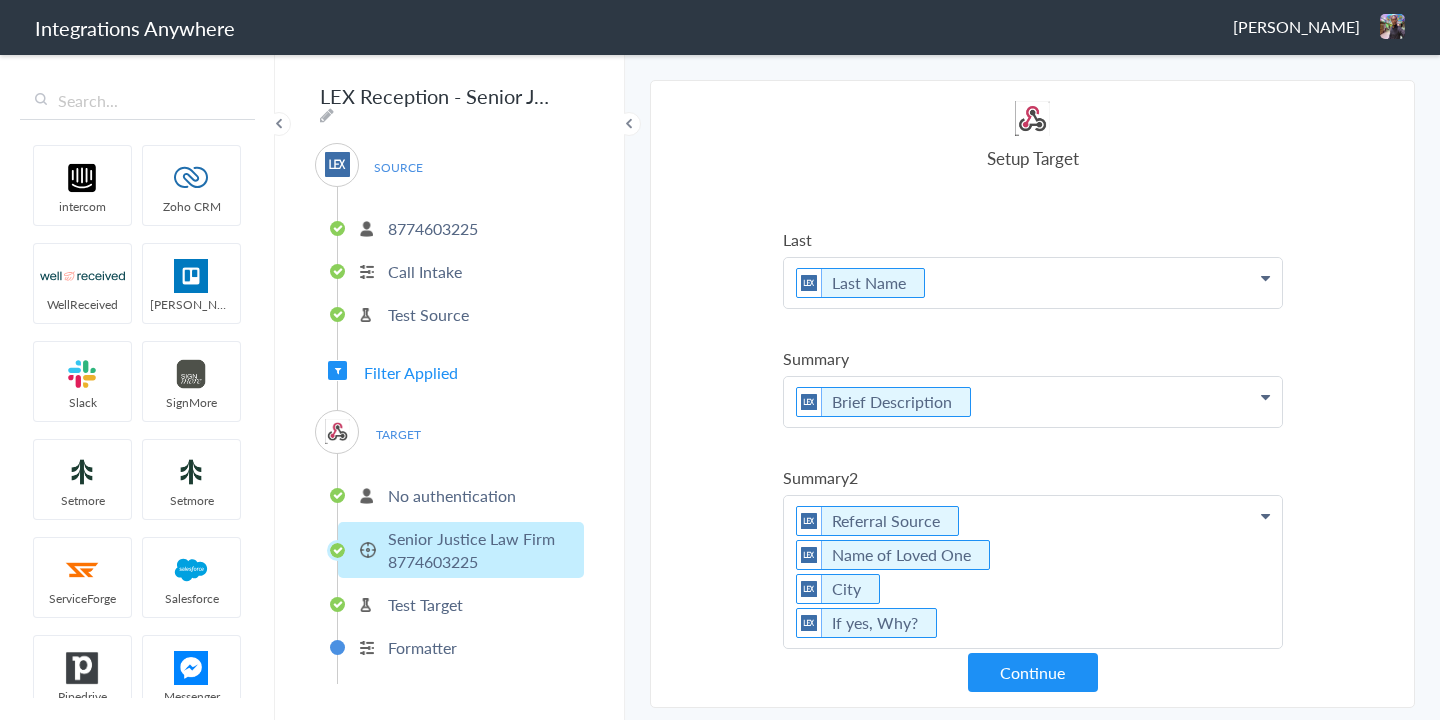 scroll, scrollTop: 360, scrollLeft: 0, axis: vertical 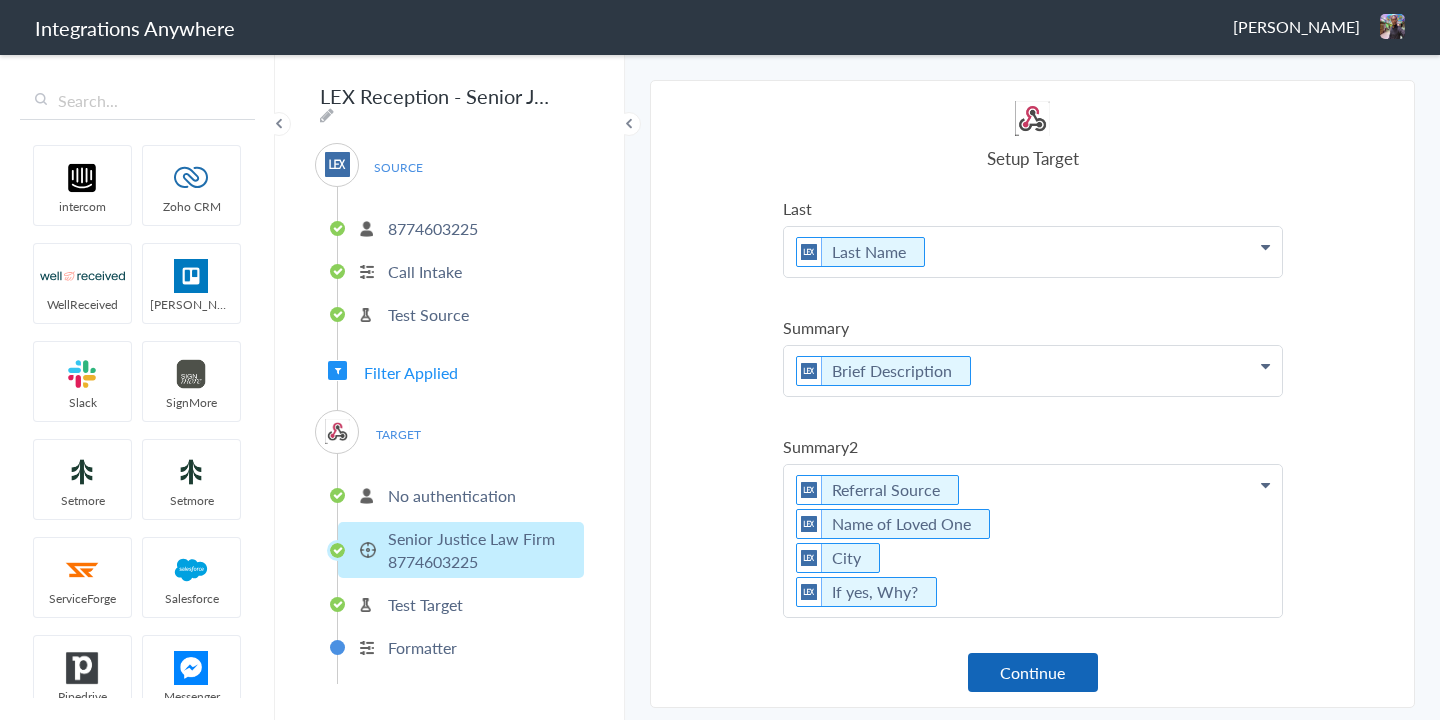 click on "Continue" at bounding box center [1033, 672] 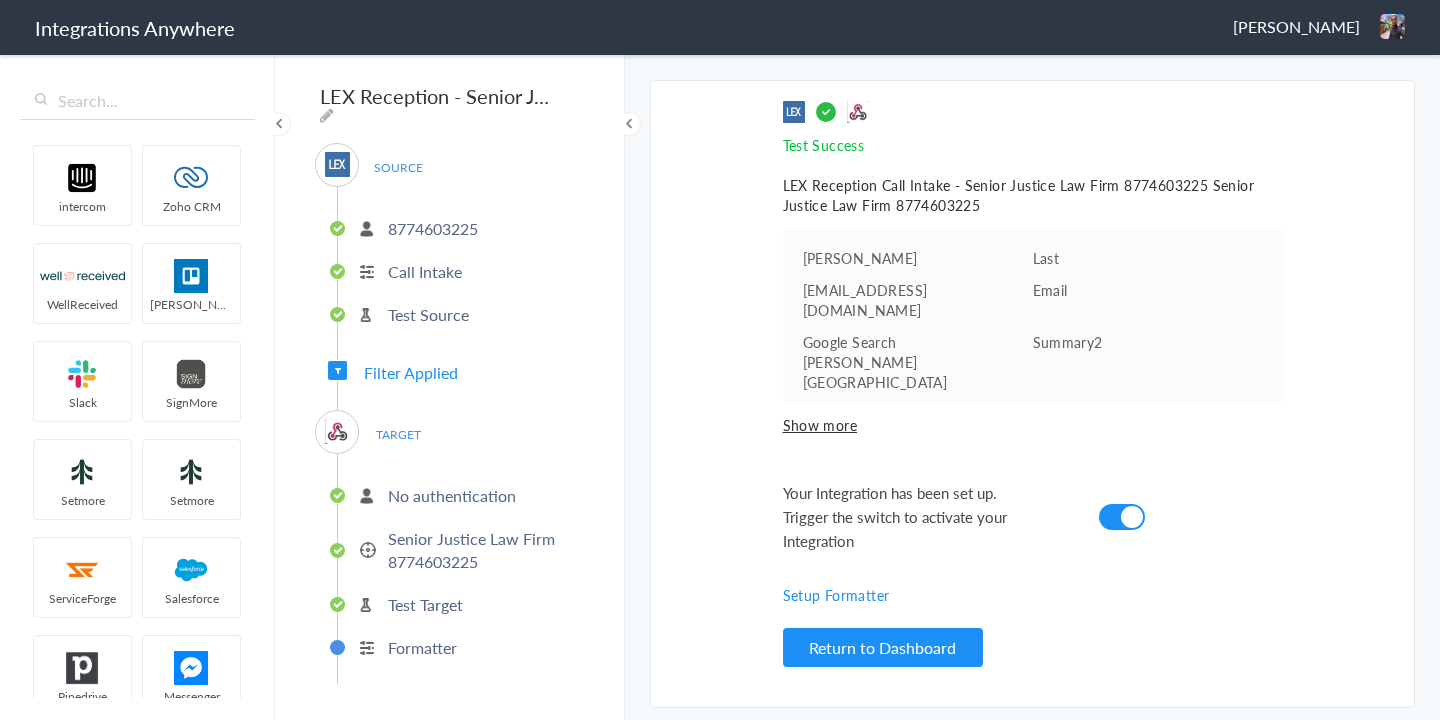 click at bounding box center (1122, 517) 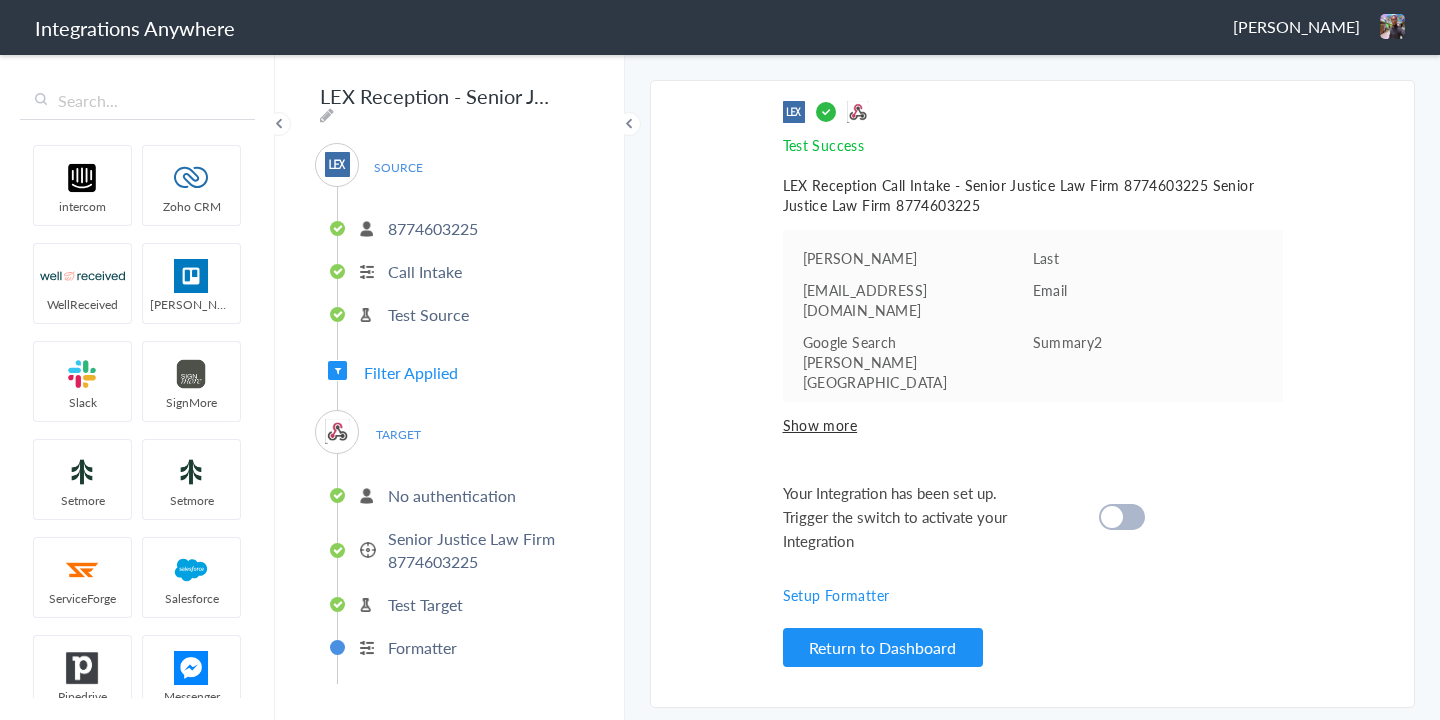 click at bounding box center [1112, 517] 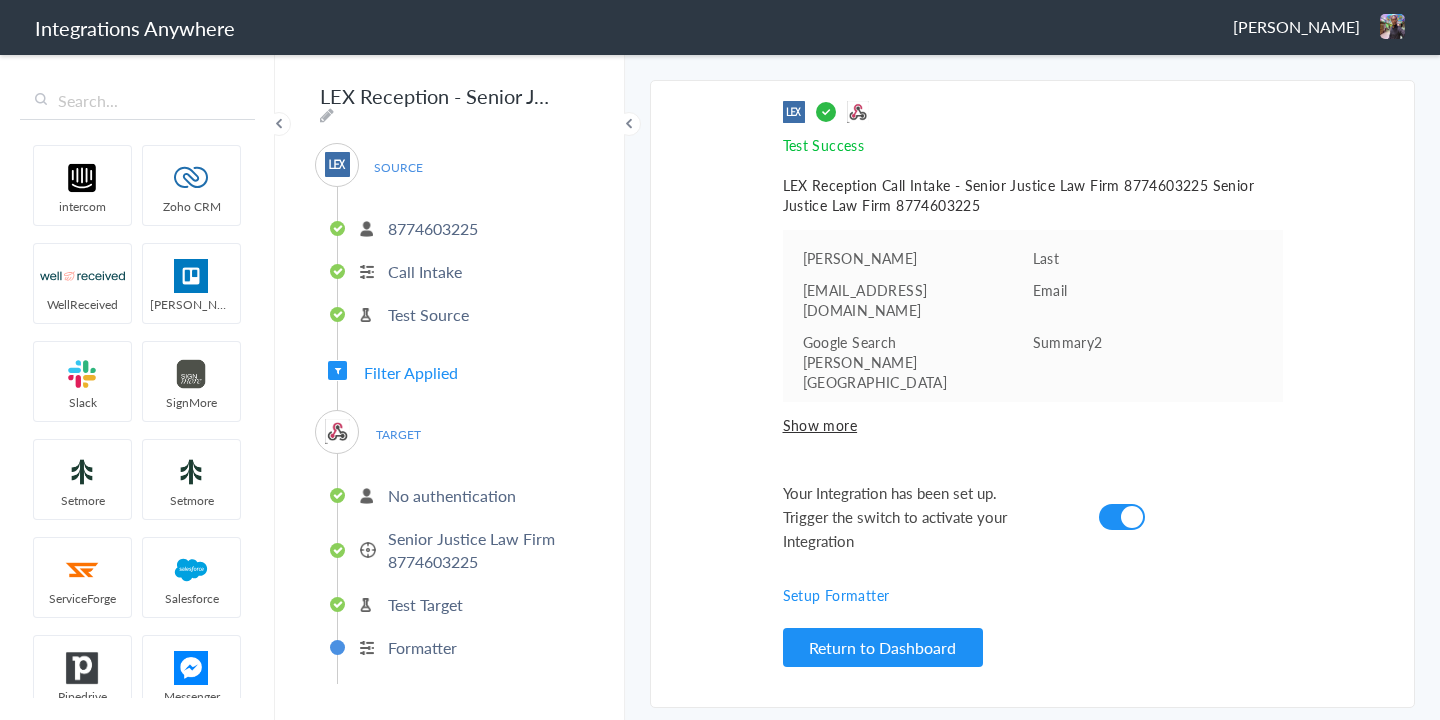 click on "No authentication" at bounding box center [452, 495] 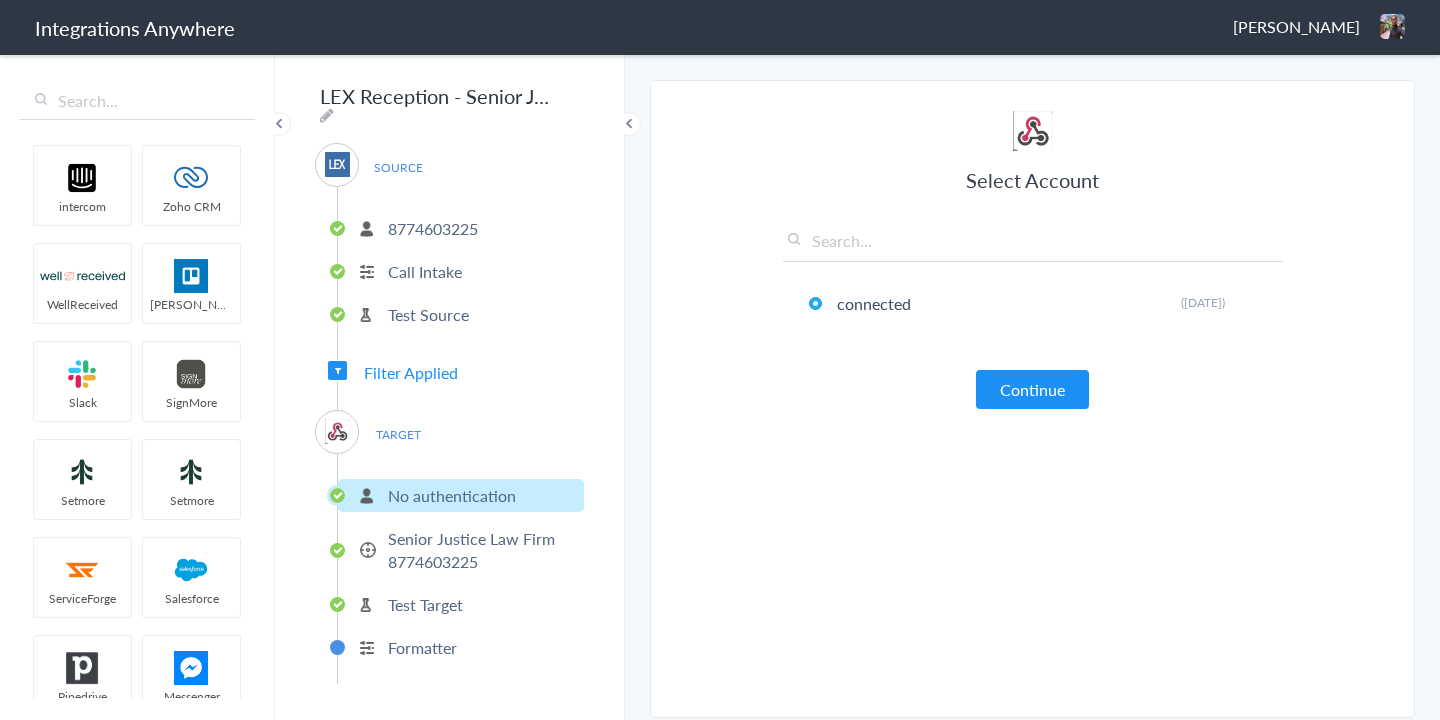 click on "Filter
Applied" at bounding box center (411, 372) 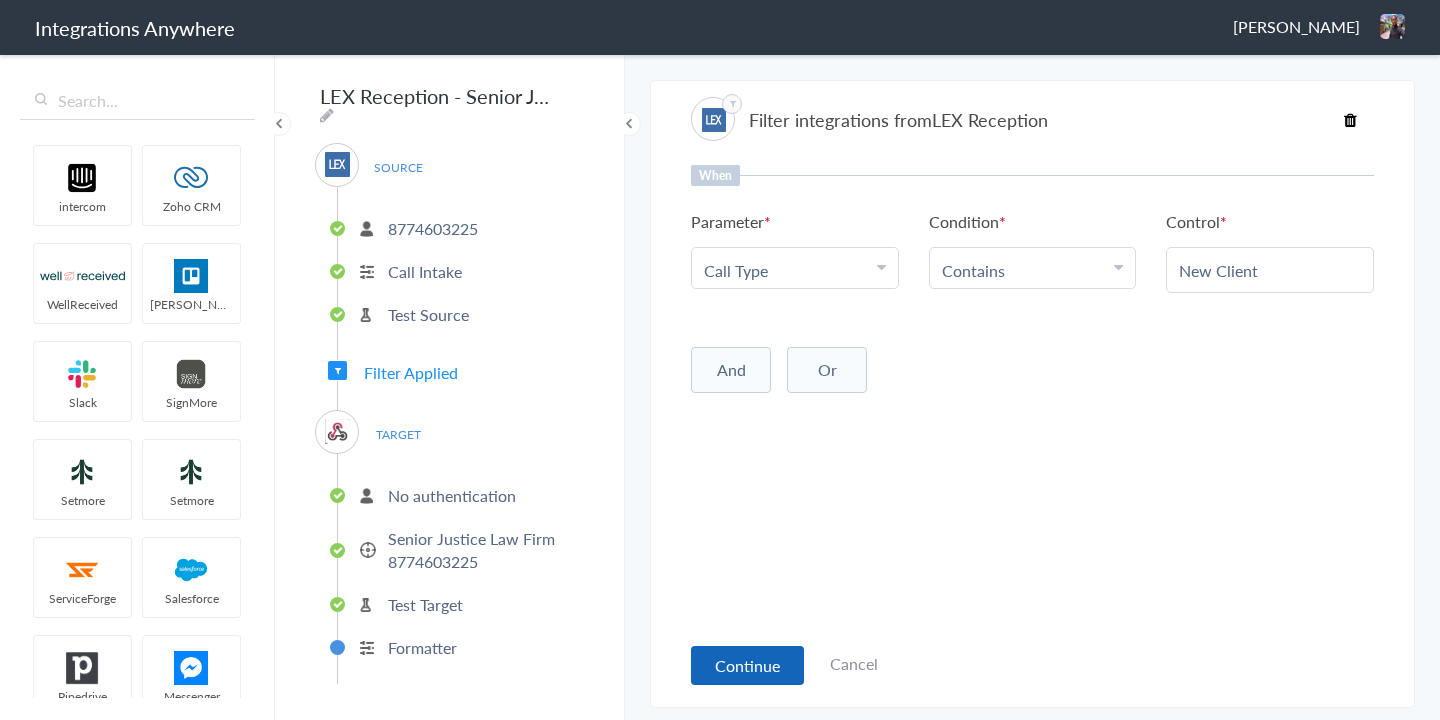 click on "Filter integrations from  LEX Reception
When
Parameter
Choose Parameter
Call Type
First Name Last Name Email Phone Name of the facility Name of Loved One Date stamp Message Brief Description of Message Did they sustain any broken bones or brain injuries? Looking for? If yes, how severe were the wounds? Brief Description Did they go to the hospital from the facility? Call End Time Connection Id Caller ID Staff ID If yes, Why? Call Closing Note Call Start Time Account ID HistoryId Sales/Solicitation/Returning a missed call City accountNumber Call Regarding Call Type Type of case Calling To Speak With Message Page URL If yes, what were the injuries? Referral Source
Condition
Choose Condition
Contains And" at bounding box center (1032, 395) 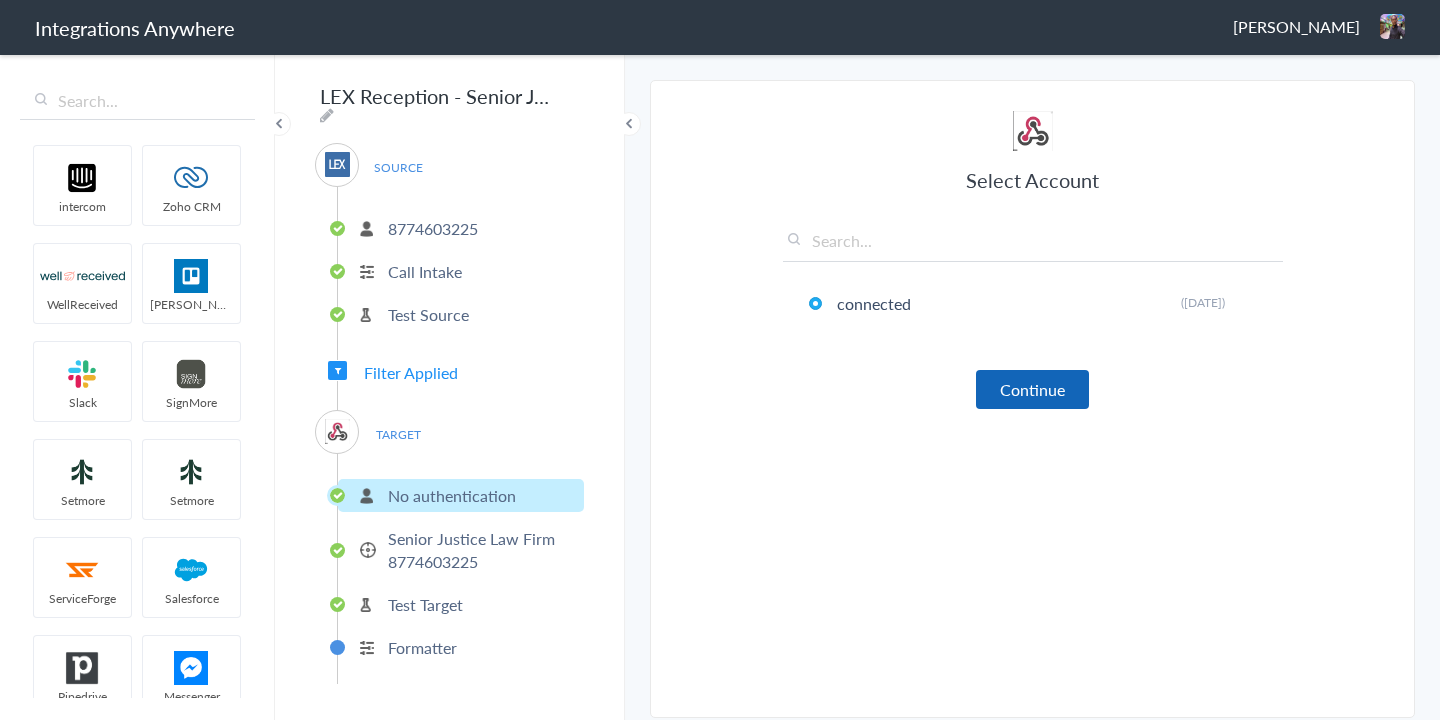click on "Continue" at bounding box center (1032, 389) 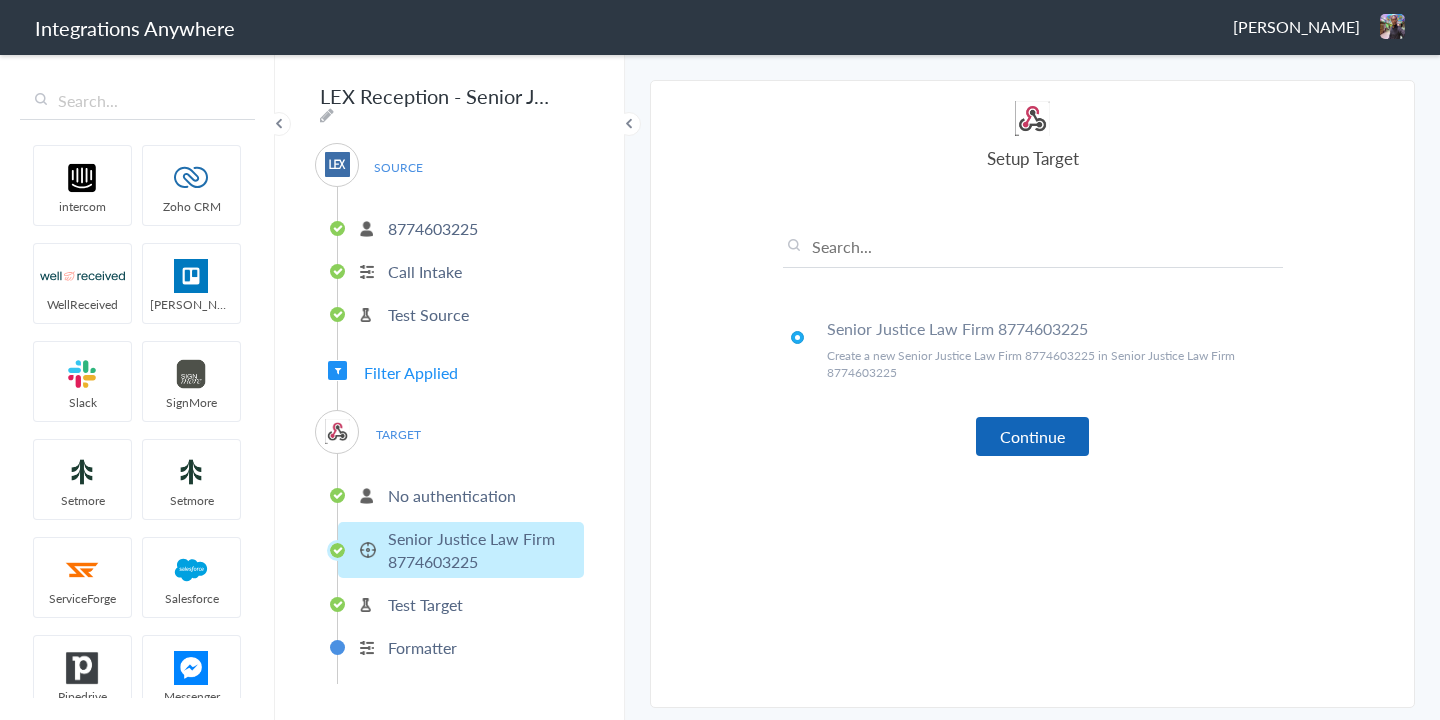 click on "Continue" at bounding box center (1032, 436) 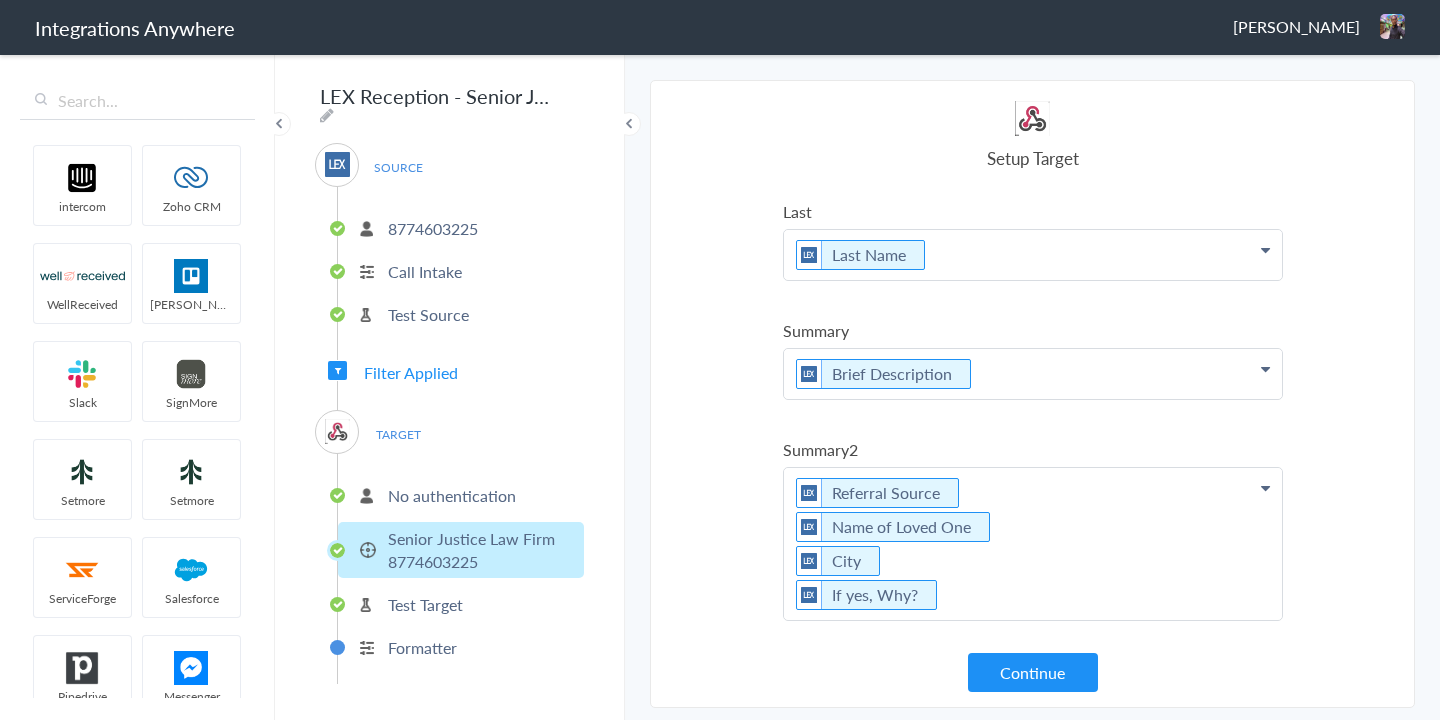 scroll, scrollTop: 360, scrollLeft: 0, axis: vertical 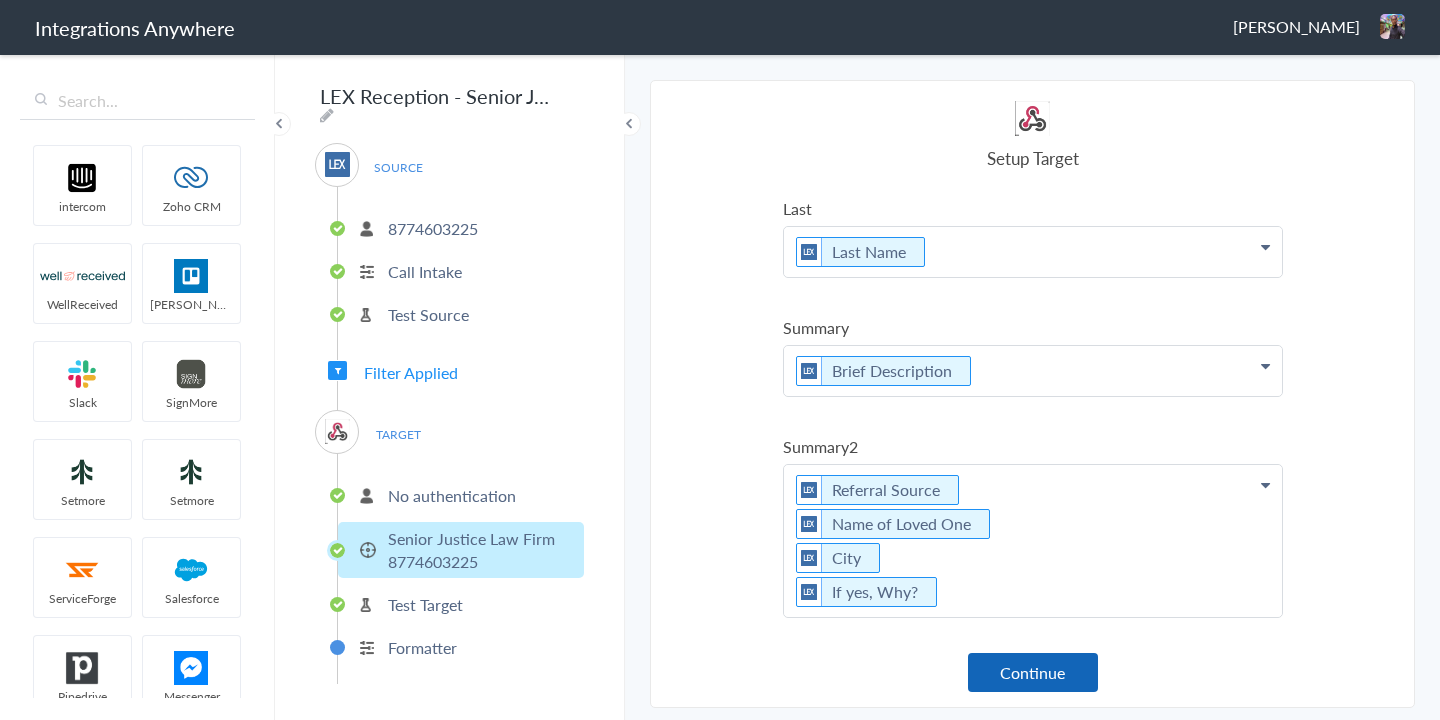 click on "Continue" at bounding box center [1033, 672] 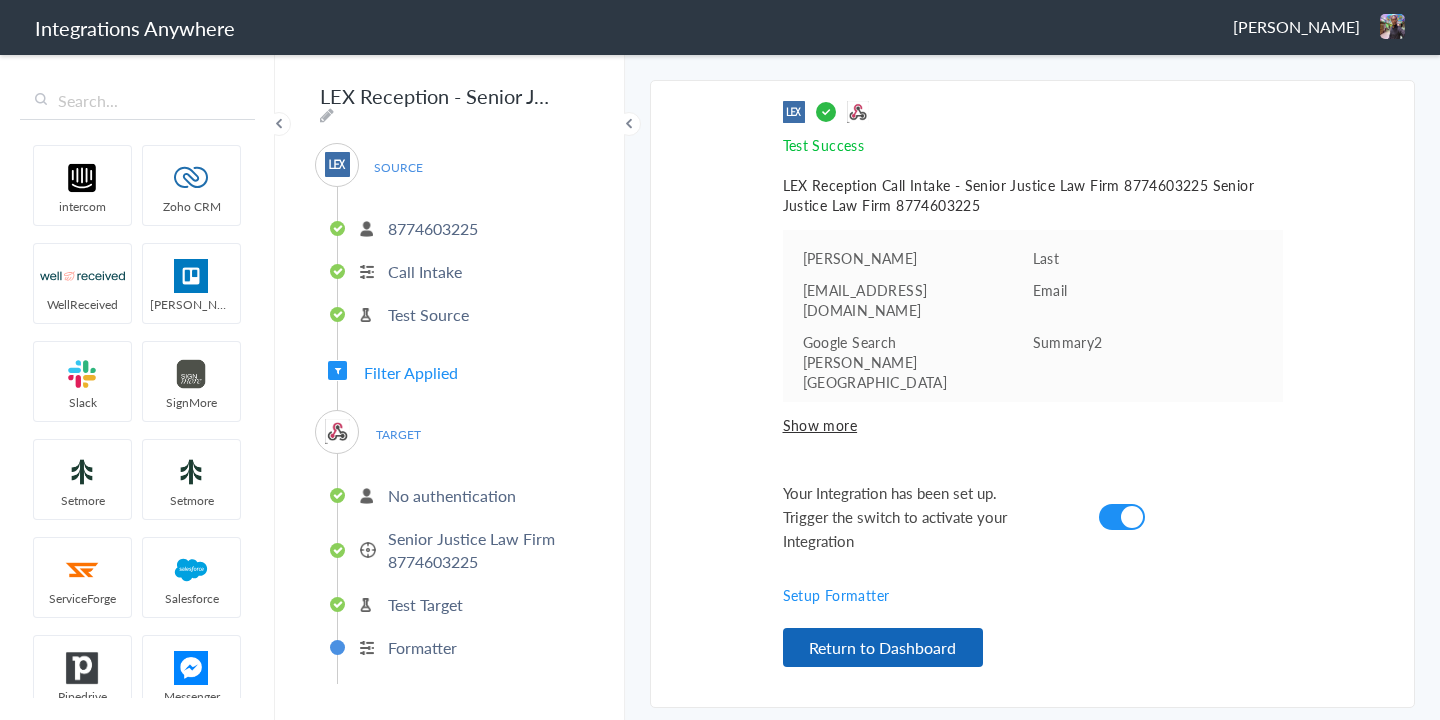 click on "Return to Dashboard" at bounding box center (883, 647) 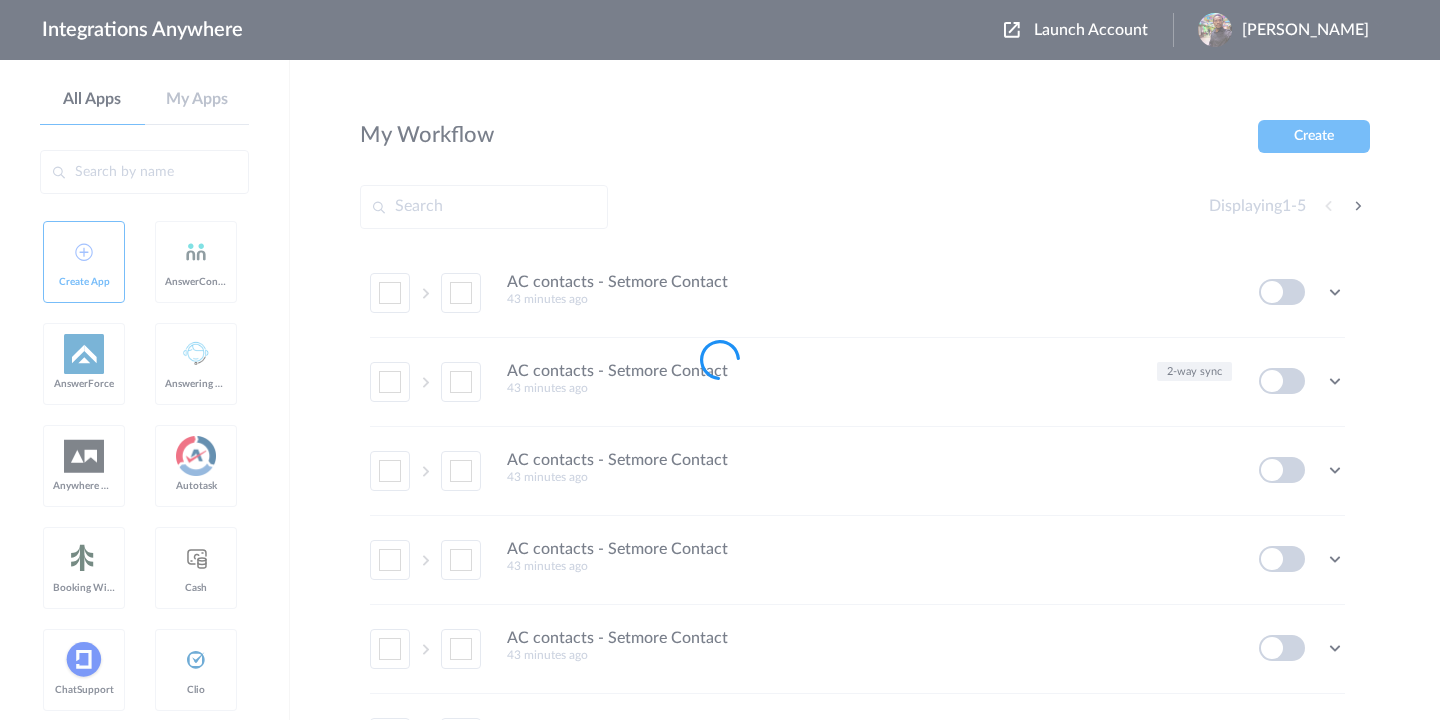 scroll, scrollTop: 0, scrollLeft: 0, axis: both 